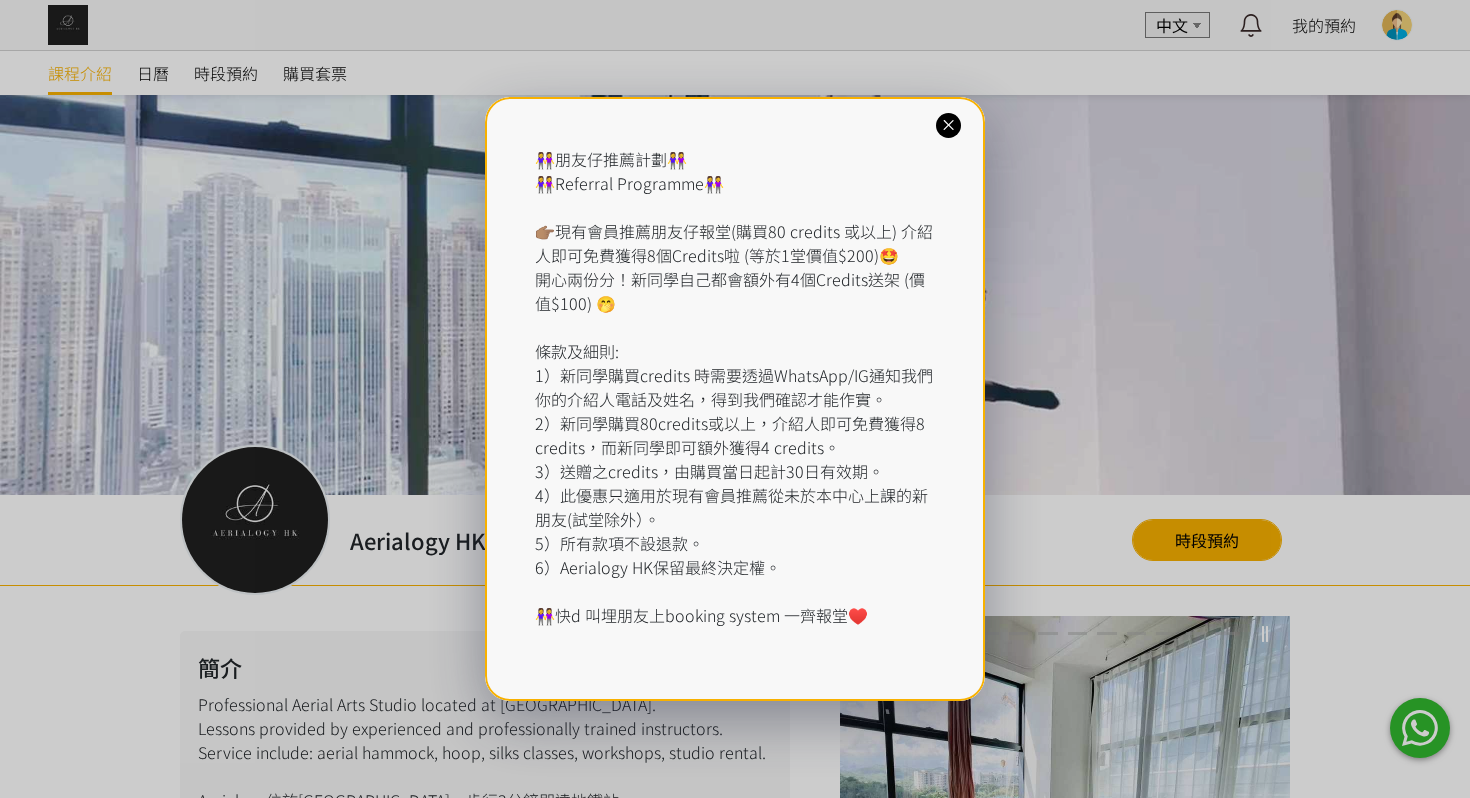 scroll, scrollTop: 1303, scrollLeft: 0, axis: vertical 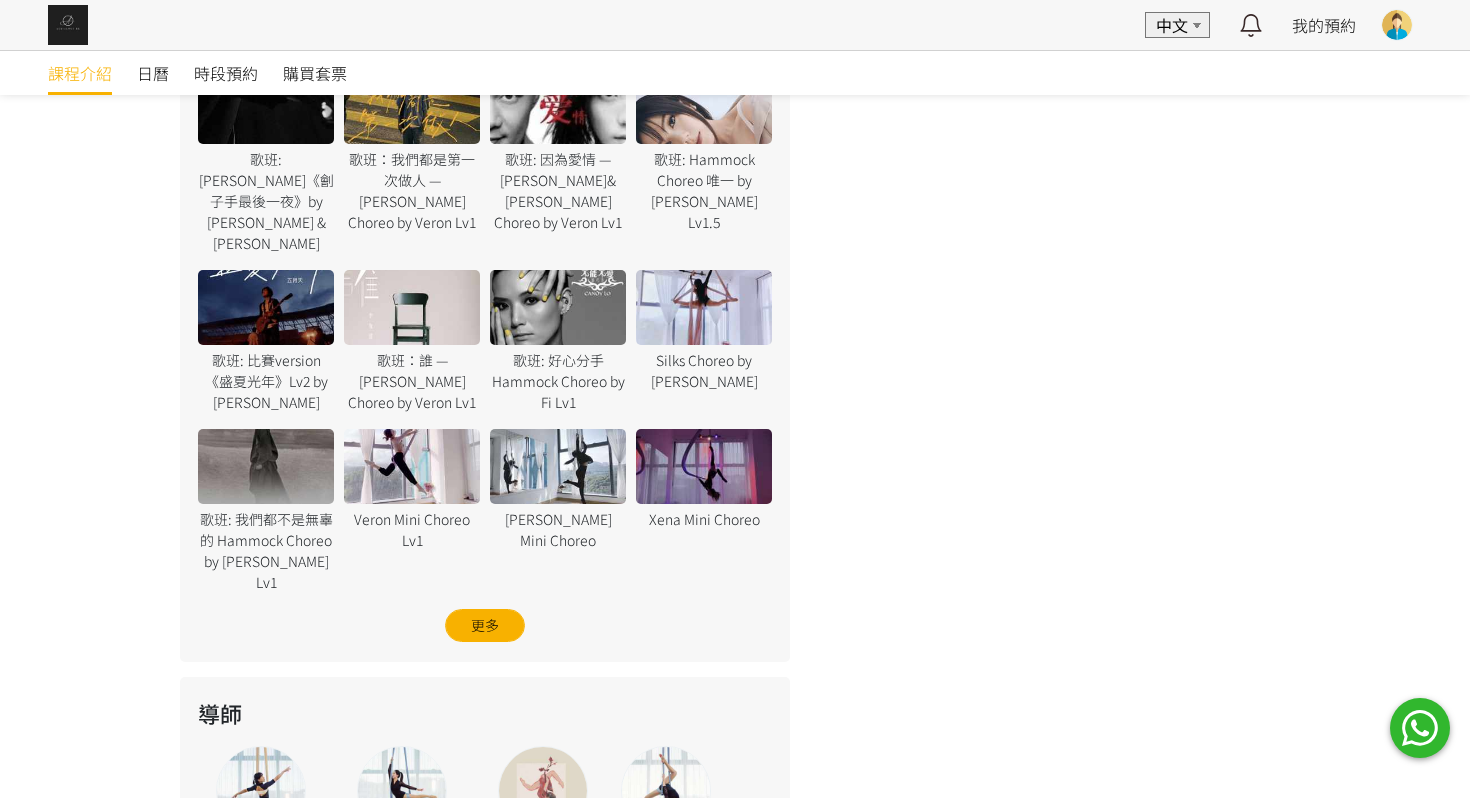 click at bounding box center [735, 399] 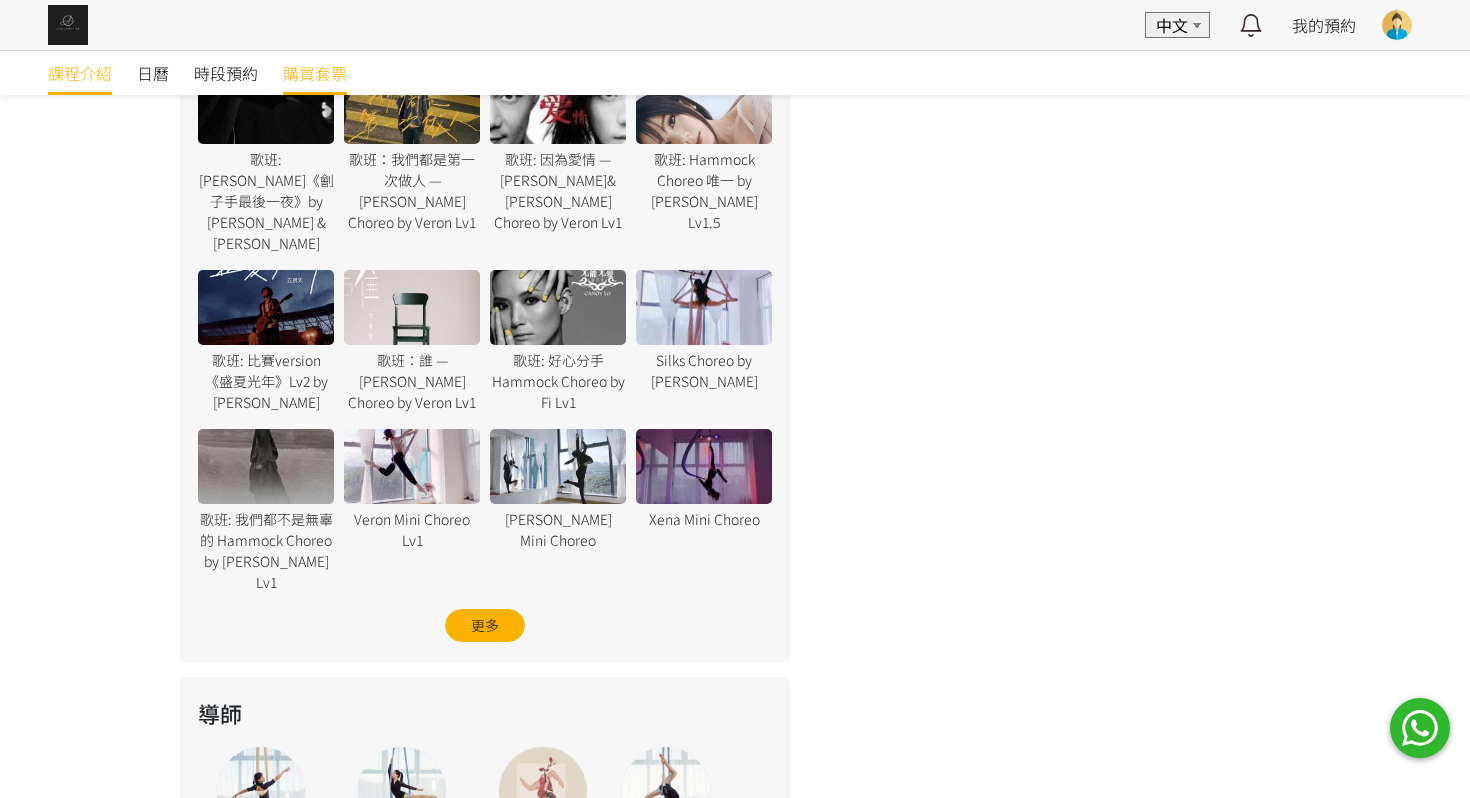 click on "購買套票" at bounding box center [315, 73] 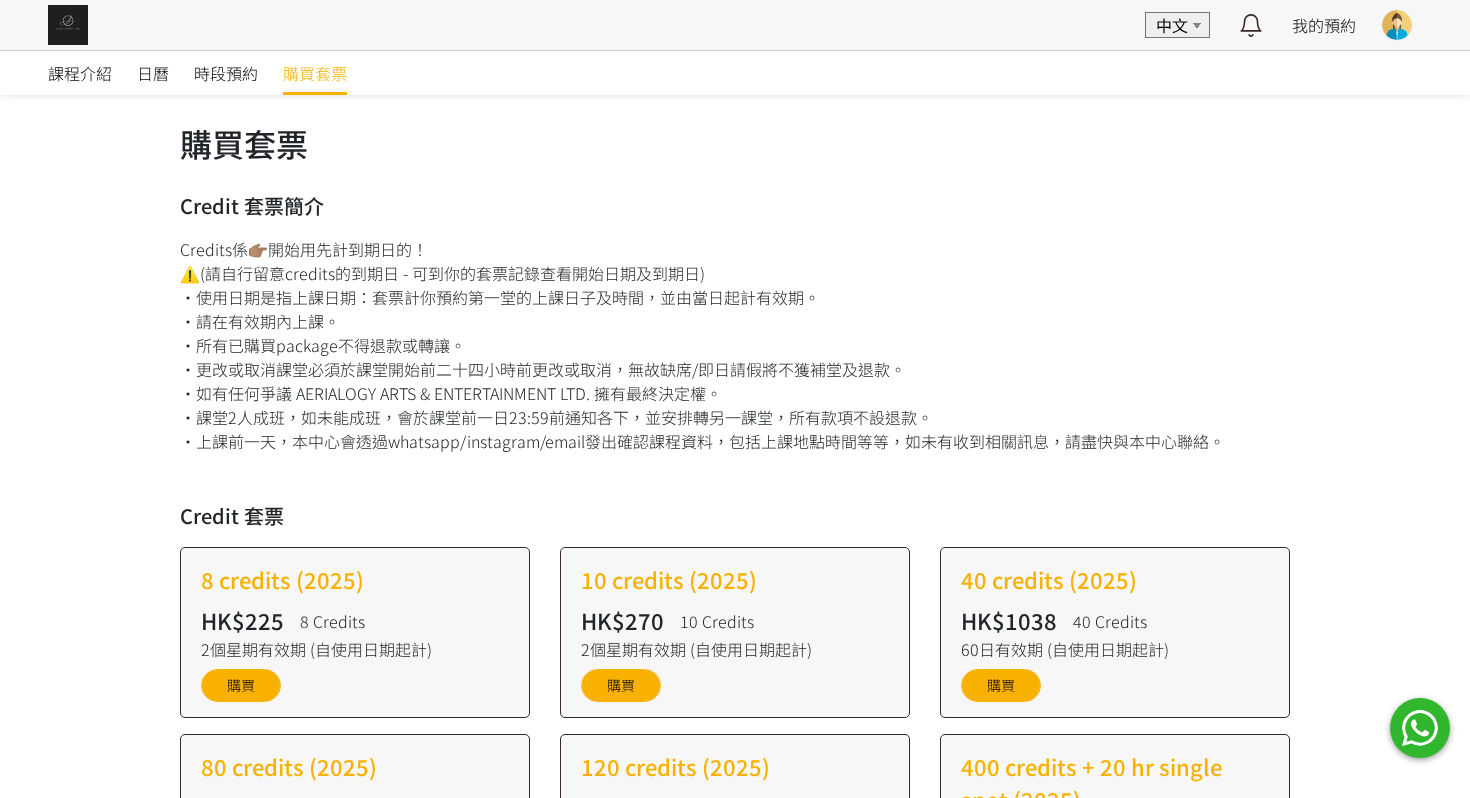 scroll, scrollTop: 0, scrollLeft: 0, axis: both 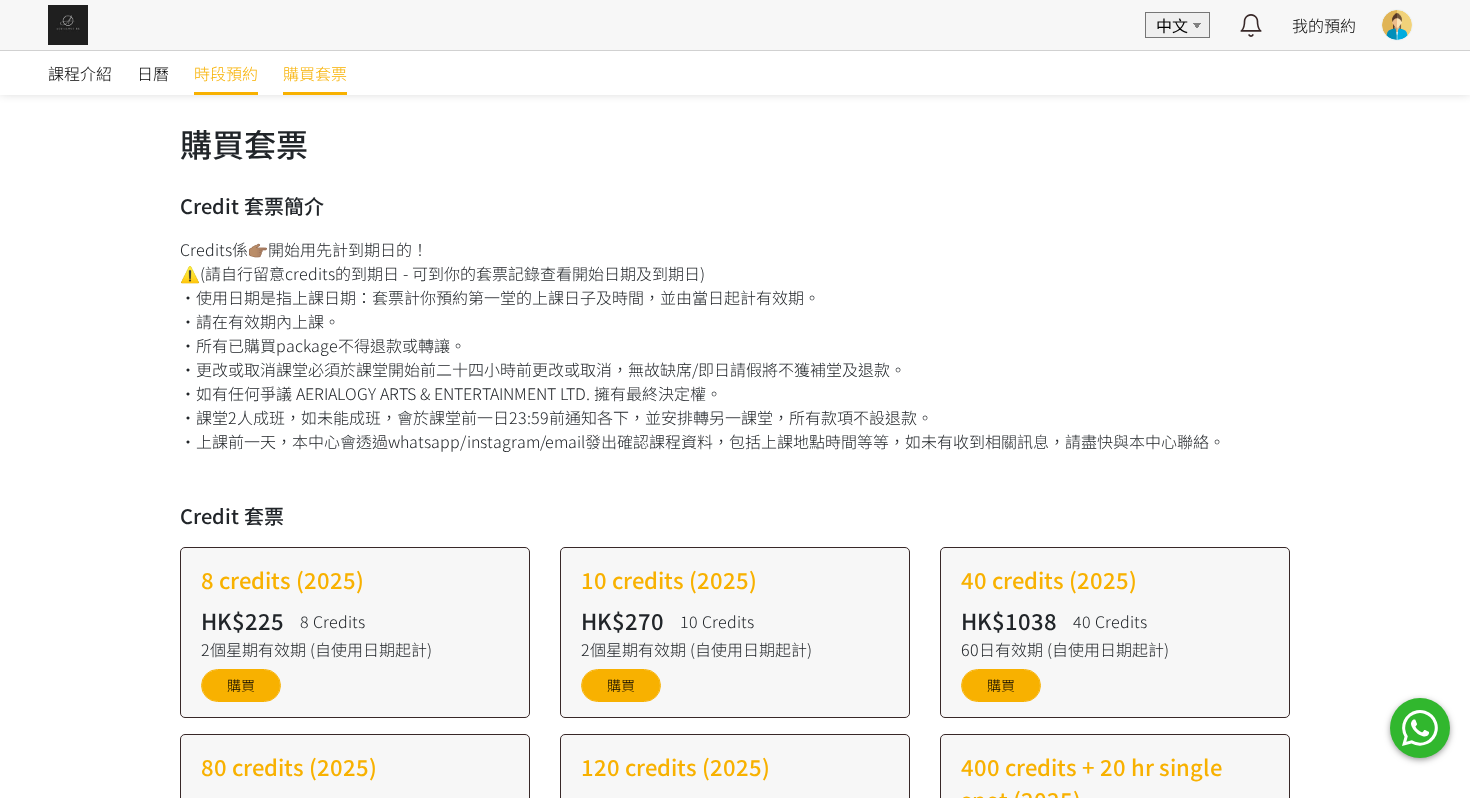 click on "時段預約" at bounding box center [226, 73] 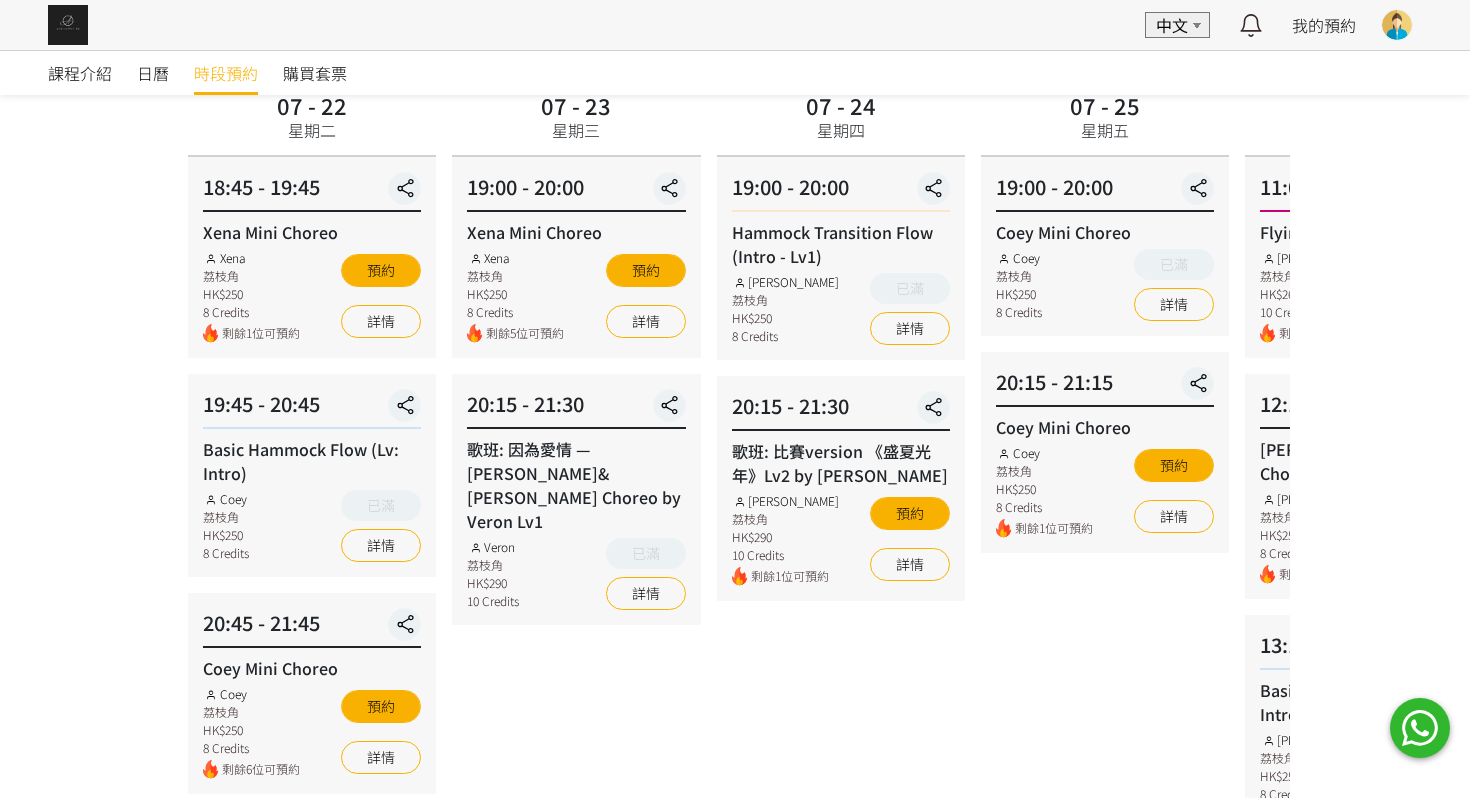 scroll, scrollTop: 157, scrollLeft: 0, axis: vertical 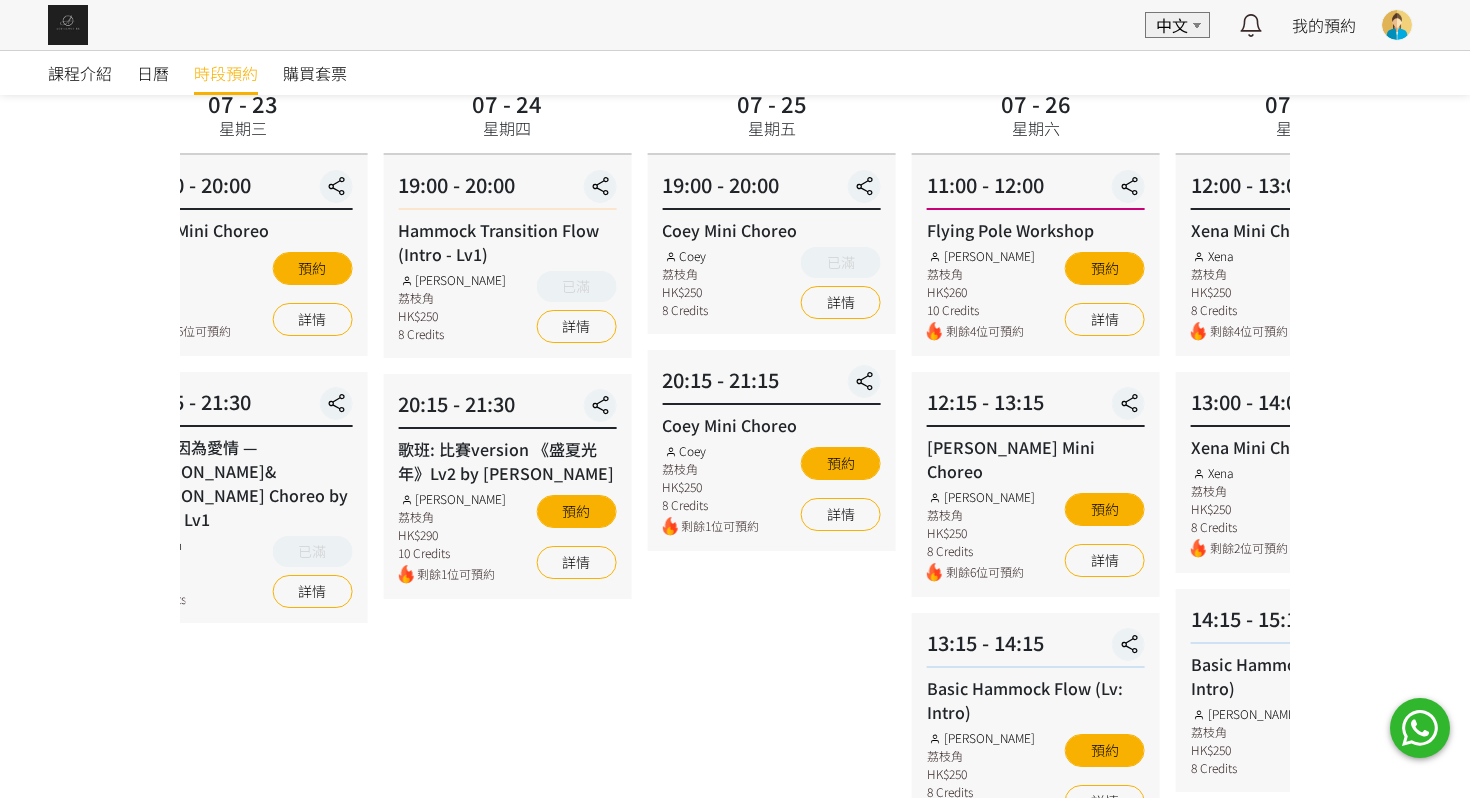 click on "07 -
25
星期五
19:00 - 20:00
Coey Mini Choreo
Coey
荔枝角
HK$250
8 Credits
已滿
詳情
20:15 - 21:15
Coey Mini Choreo
Coey
荔枝角
HK$250
8 Credits
剩餘1位可預約
預約
詳情" at bounding box center (771, 702) 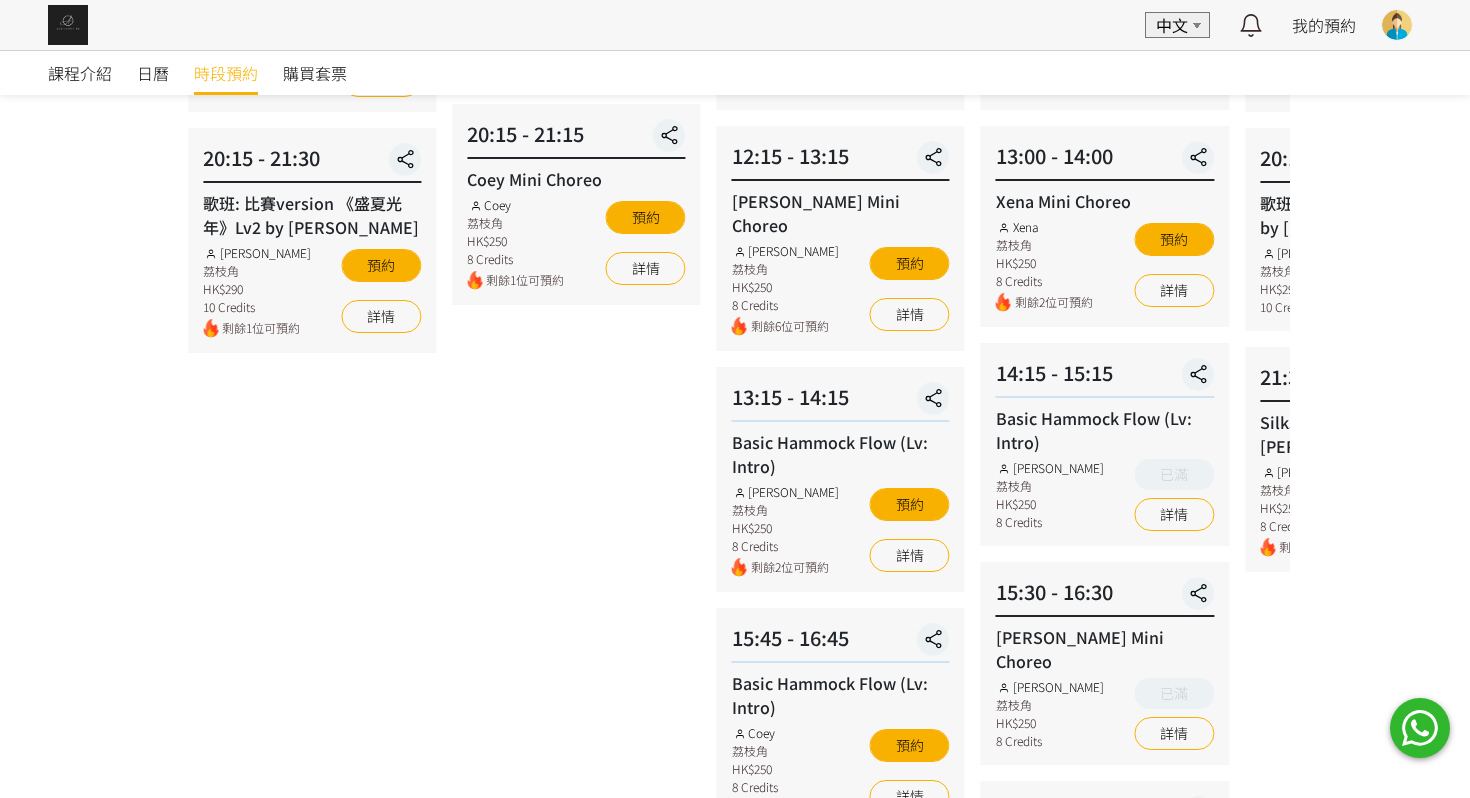 scroll, scrollTop: 407, scrollLeft: 0, axis: vertical 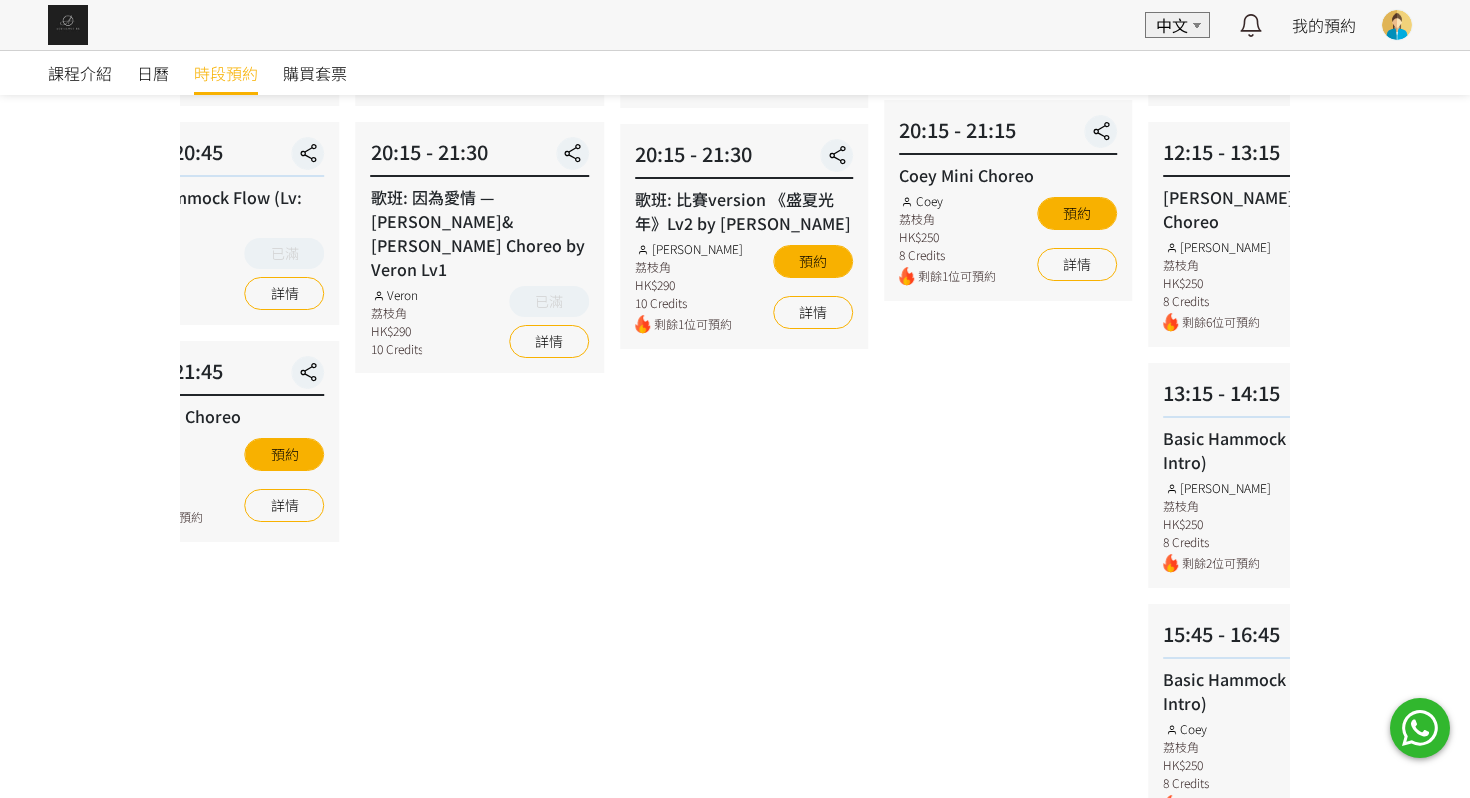 click on "課程介紹   日曆   時段預約   購買套票
時段預約
時段預約
所有課程         所有課程   Xena Mini Choreo   Basic Hammock Flow (Lv: Intro)   Coey Mini Choreo   歌班: 因為愛情 — 陳奕迅&王菲 Hammock Choreo by Veron Lv1   Hammock Transition Flow (Intro - Lv1)   歌班: 比賽version 《盛夏光年》Lv2 by Rachel   Flying Pole Workshop   Jessica Mini Choreo   Rachel Mini Choreo   歌班: Hammock Choreo 唯一 by Rachel Lv1.5   Silks Choreo by Joyce   Hammock - Foundation 1 (Spinning Technique)   Veron Mini Choreo Lv1   歌班: 麥浚龍《劊子手最後一夜》by Rachel & Veron   歌班：生命之花 Hammock Choreo by Fi lv1.5   歌班：我們都是第一次做人 — Firdhaus Hammock Choreo by Veron Lv1     No elements found. Consider changing the search query.   List is empty.                所有導師         所有導師   Fiona Tang    Rachel Ng    Tracy    Veron    Xena    Chloie    Jessica Ng    Mavis" at bounding box center (735, 413) 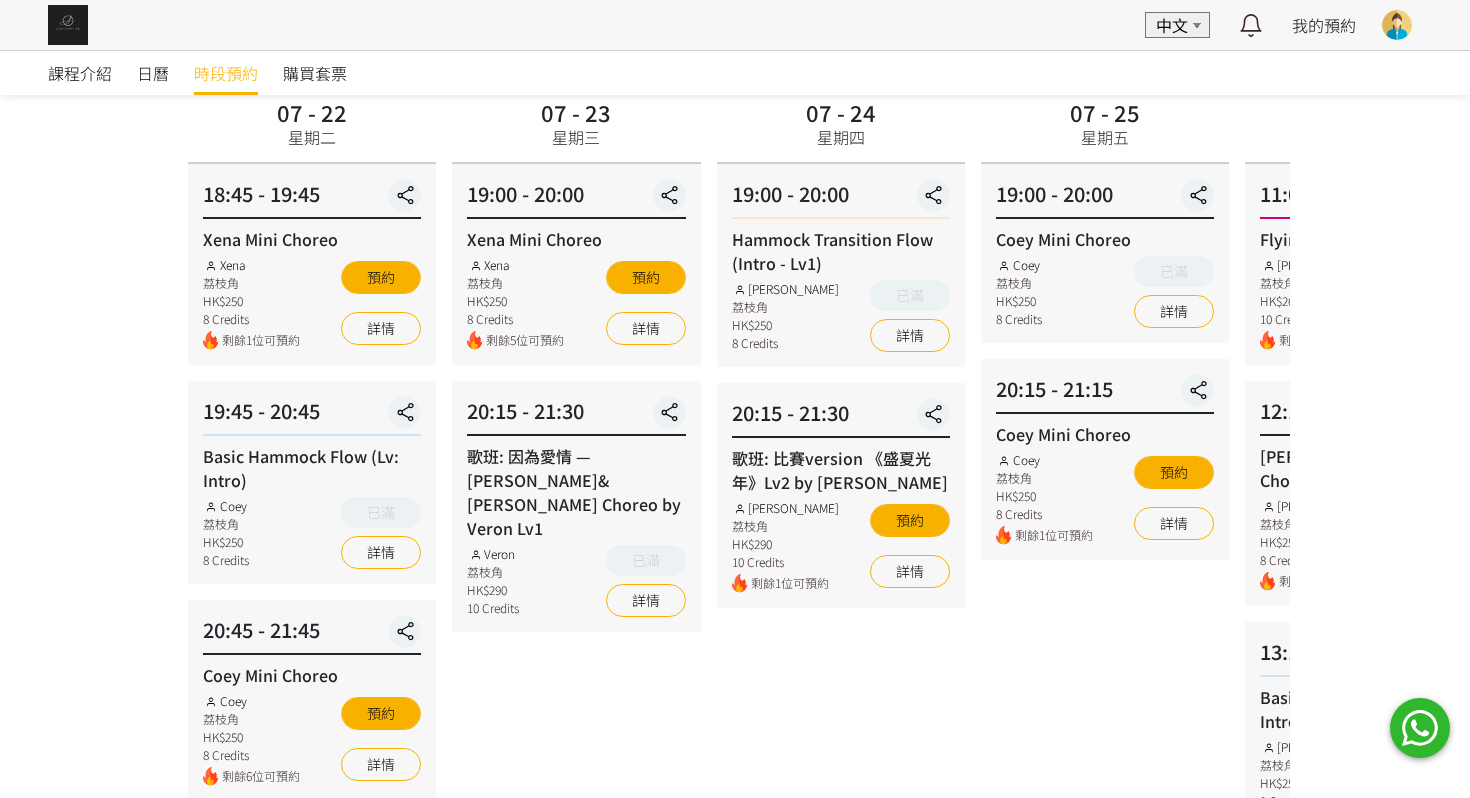 scroll, scrollTop: 179, scrollLeft: 0, axis: vertical 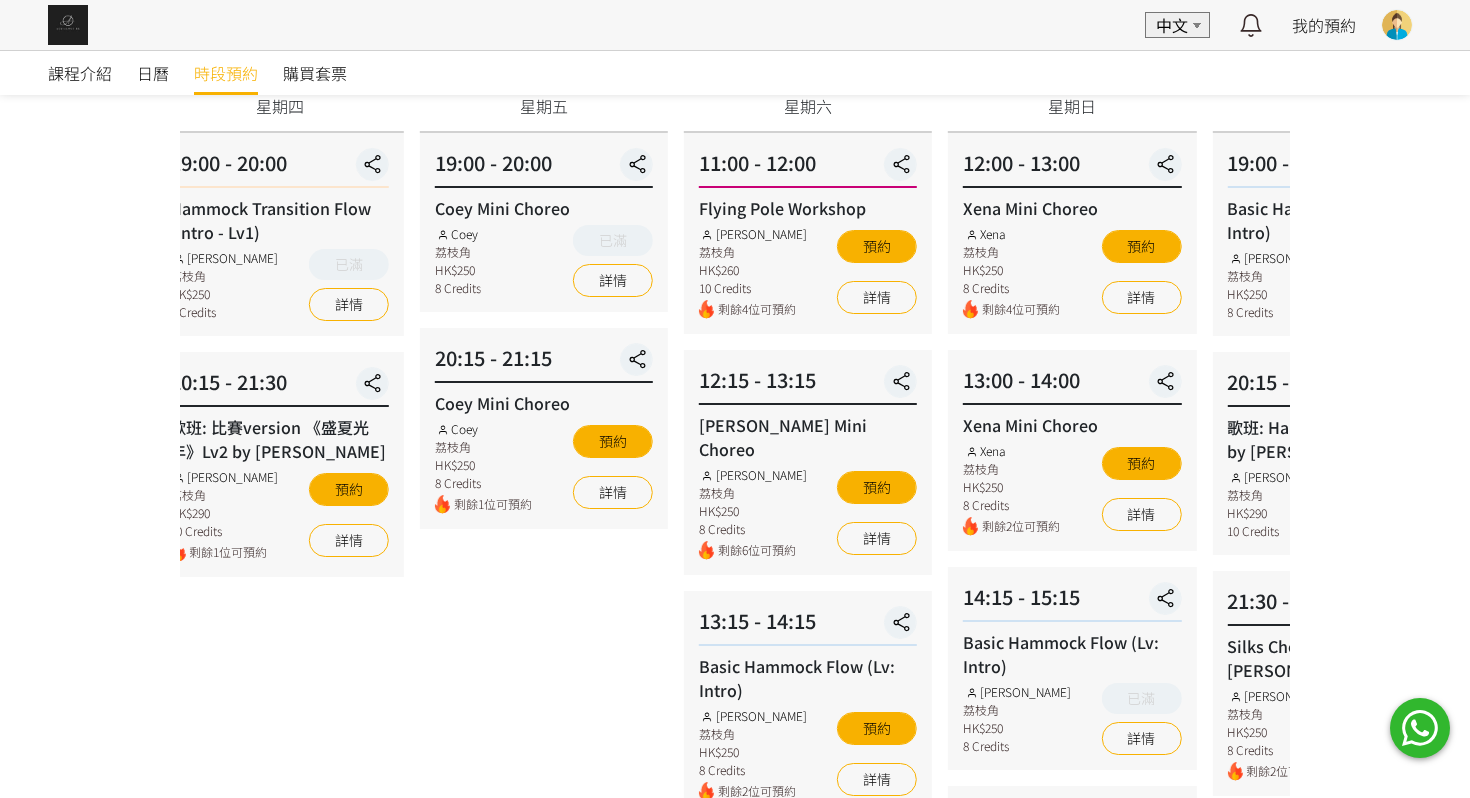 click on "07 -
25
星期五
19:00 - 20:00
Coey Mini Choreo
Coey
荔枝角
HK$250
8 Credits
已滿
詳情
20:15 - 21:15
Coey Mini Choreo
Coey
荔枝角
HK$250
8 Credits
剩餘1位可預約
預約
詳情" at bounding box center (544, 680) 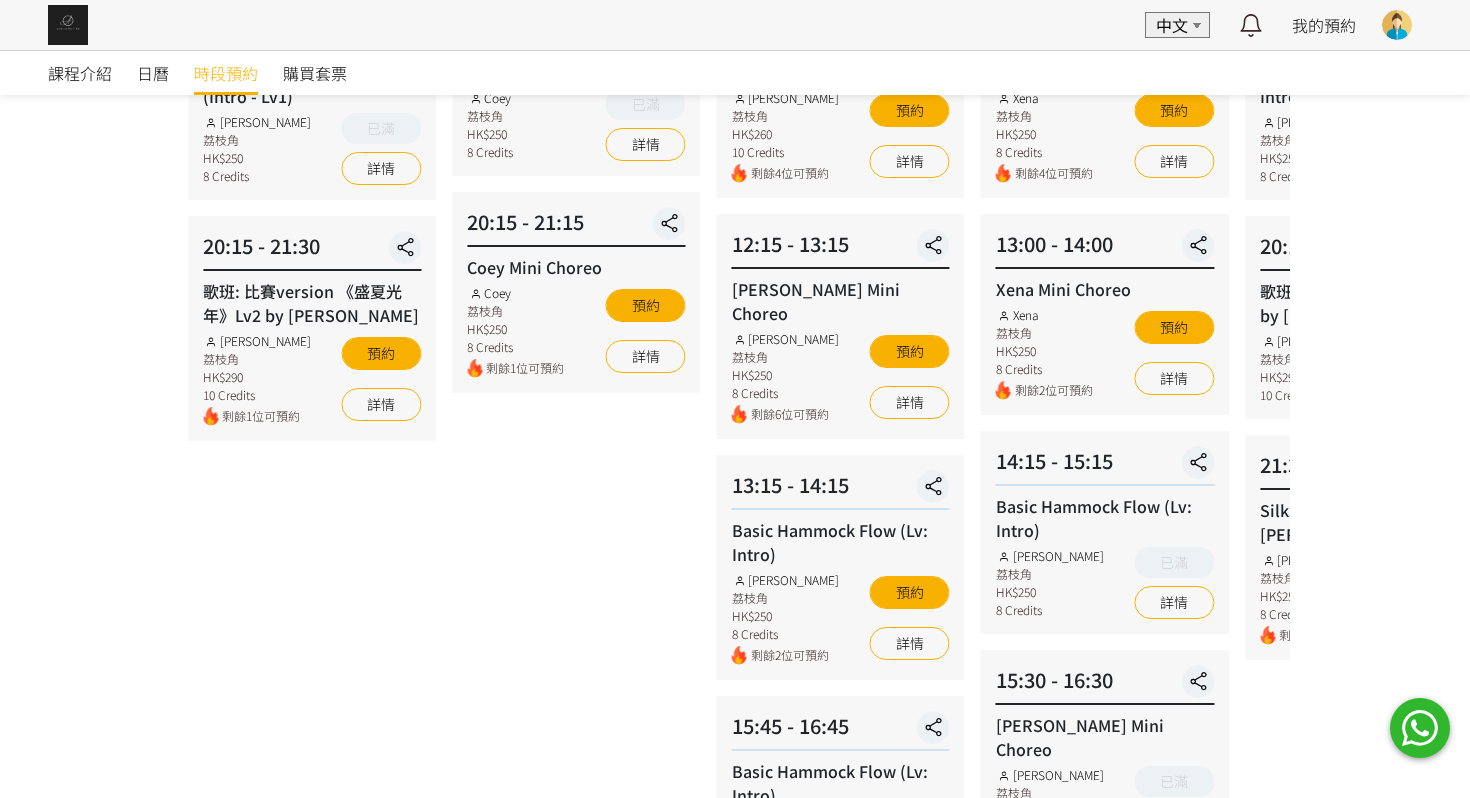 scroll, scrollTop: 309, scrollLeft: 0, axis: vertical 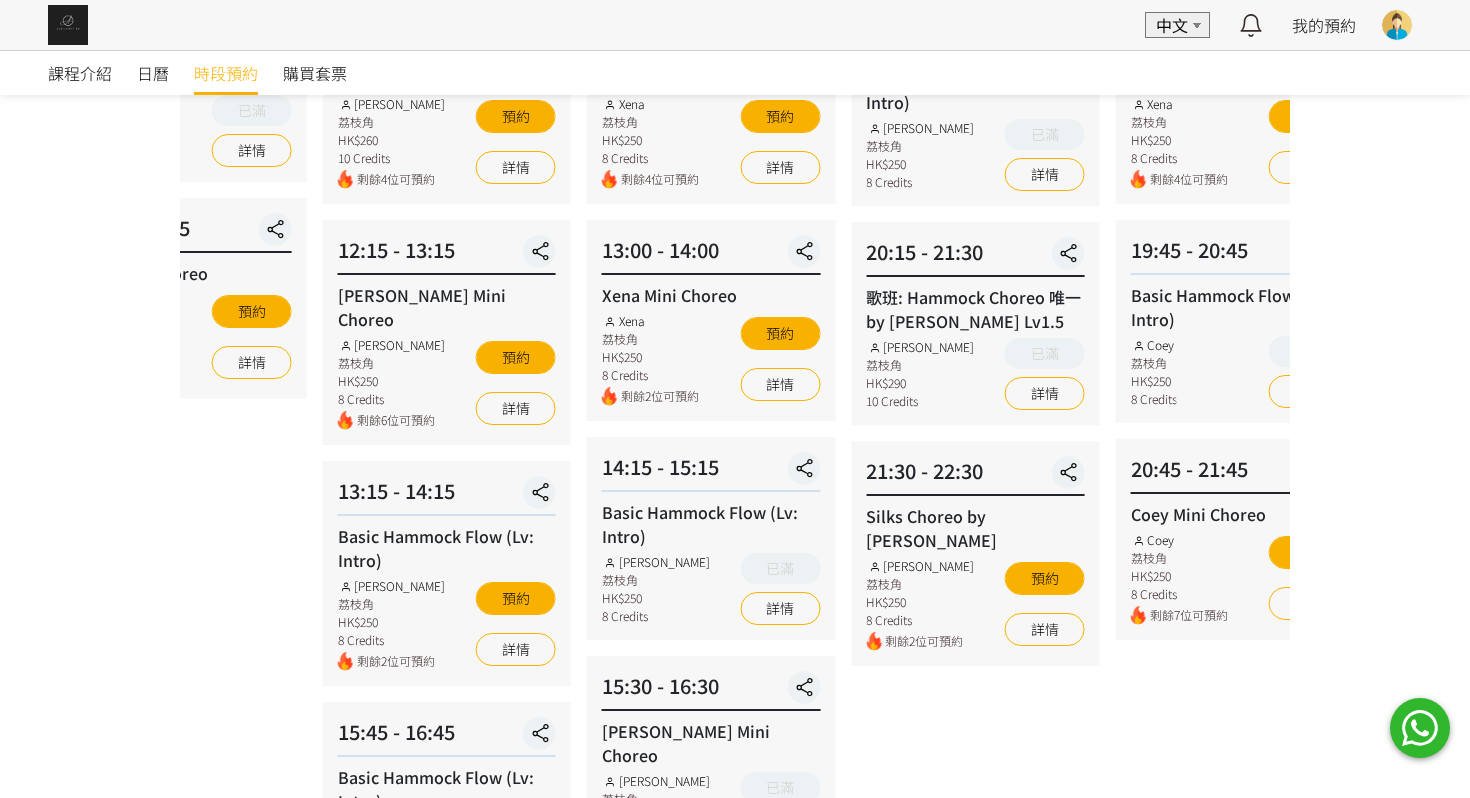 click on "Xena
荔枝角
HK$250
8 Credits
剩餘2位可預約" at bounding box center (650, 359) 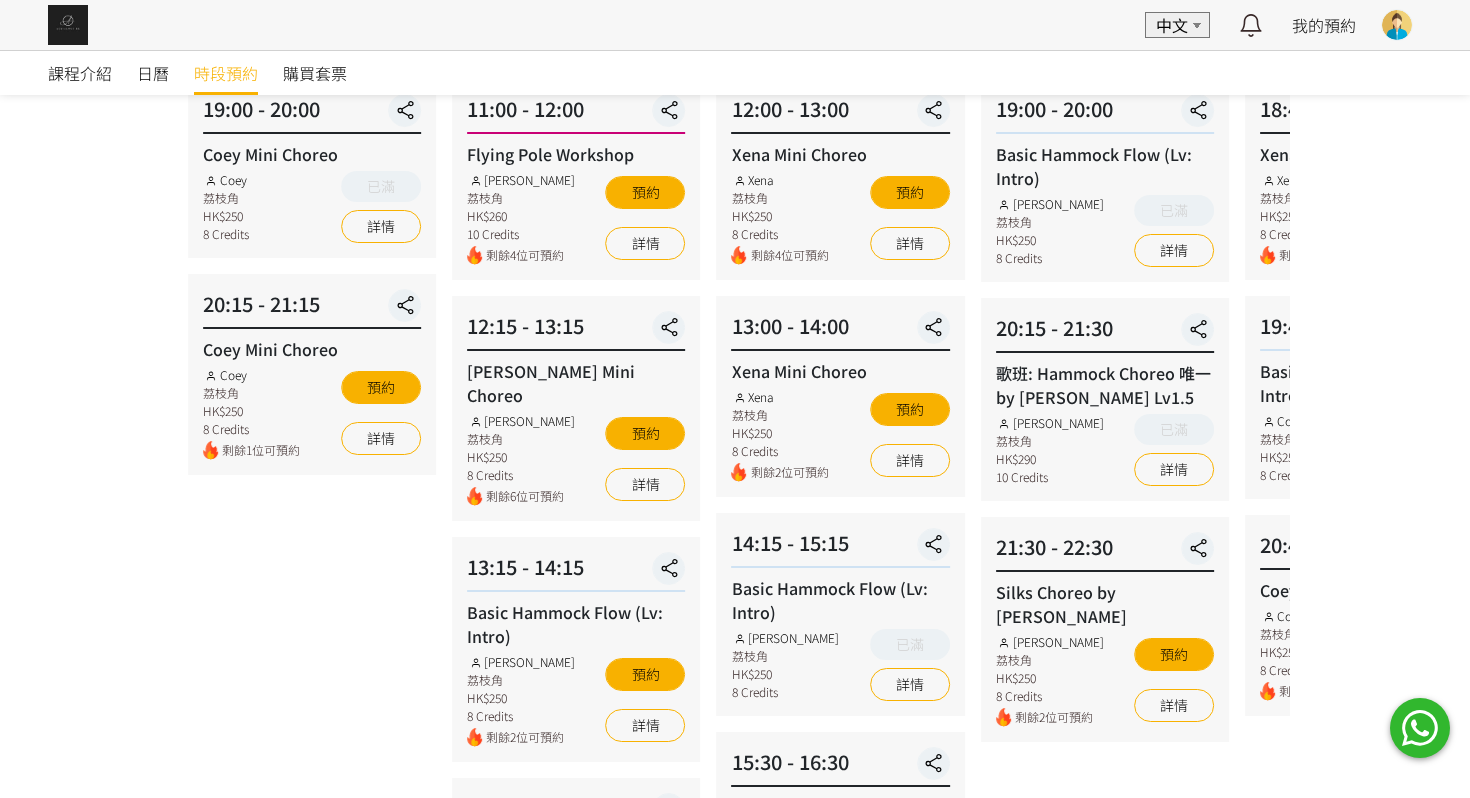 scroll, scrollTop: 231, scrollLeft: 0, axis: vertical 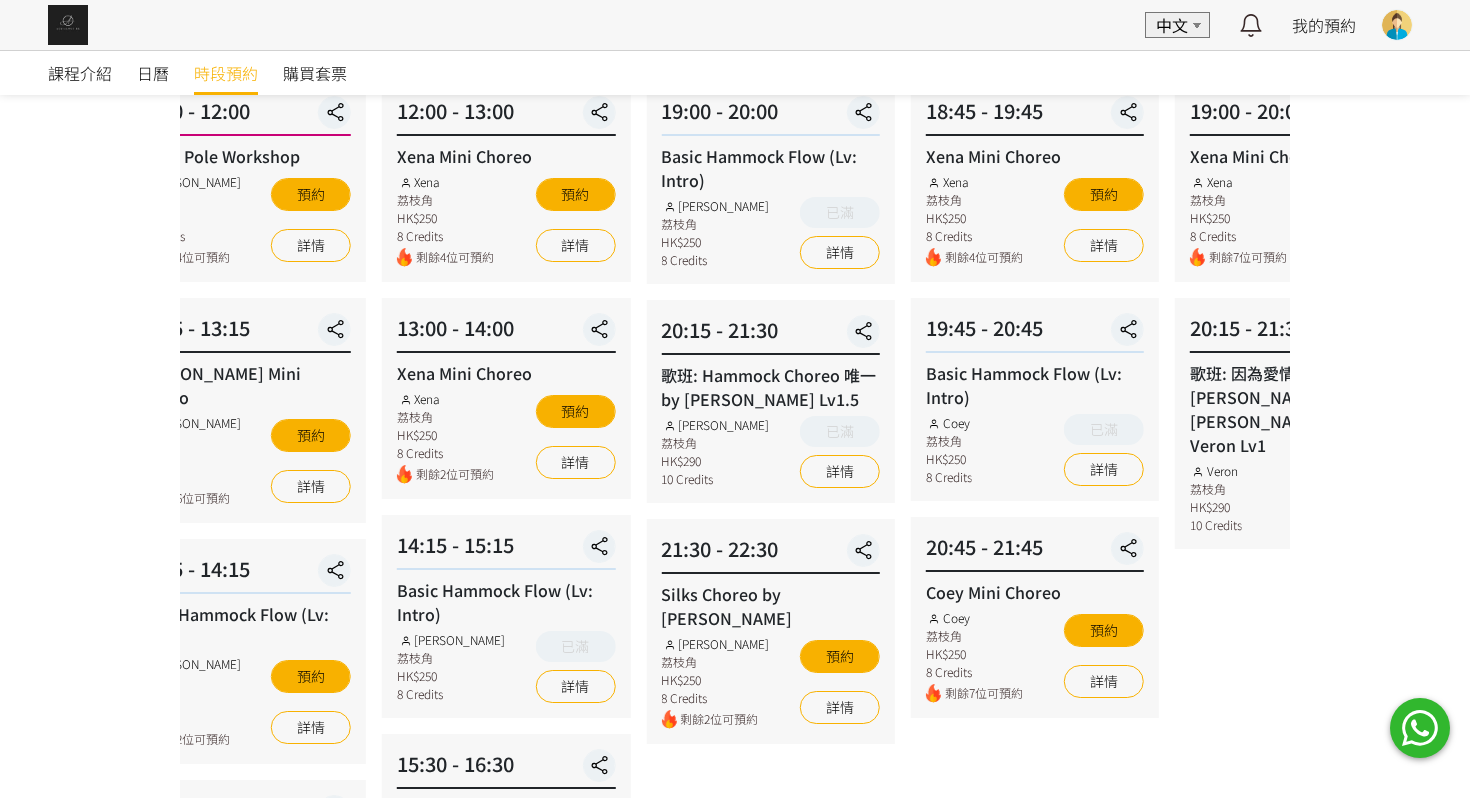 click on "07 -
28
星期一
19:00 - 20:00
Basic Hammock Flow (Lv: Intro)
Rachel Ng
荔枝角
HK$250
8 Credits
已滿
詳情
20:15 - 21:30
歌班: Hammock Choreo 唯一 by Rachel Lv1.5
Rachel Ng
荔枝角
HK$290
10 Credits
已滿
詳情
21:30 - 22:30
Silks Choreo by Joyce
Joyce
荔枝角
HK$250
8 Credits
剩餘2位可預約
預約
詳情" at bounding box center [770, 629] 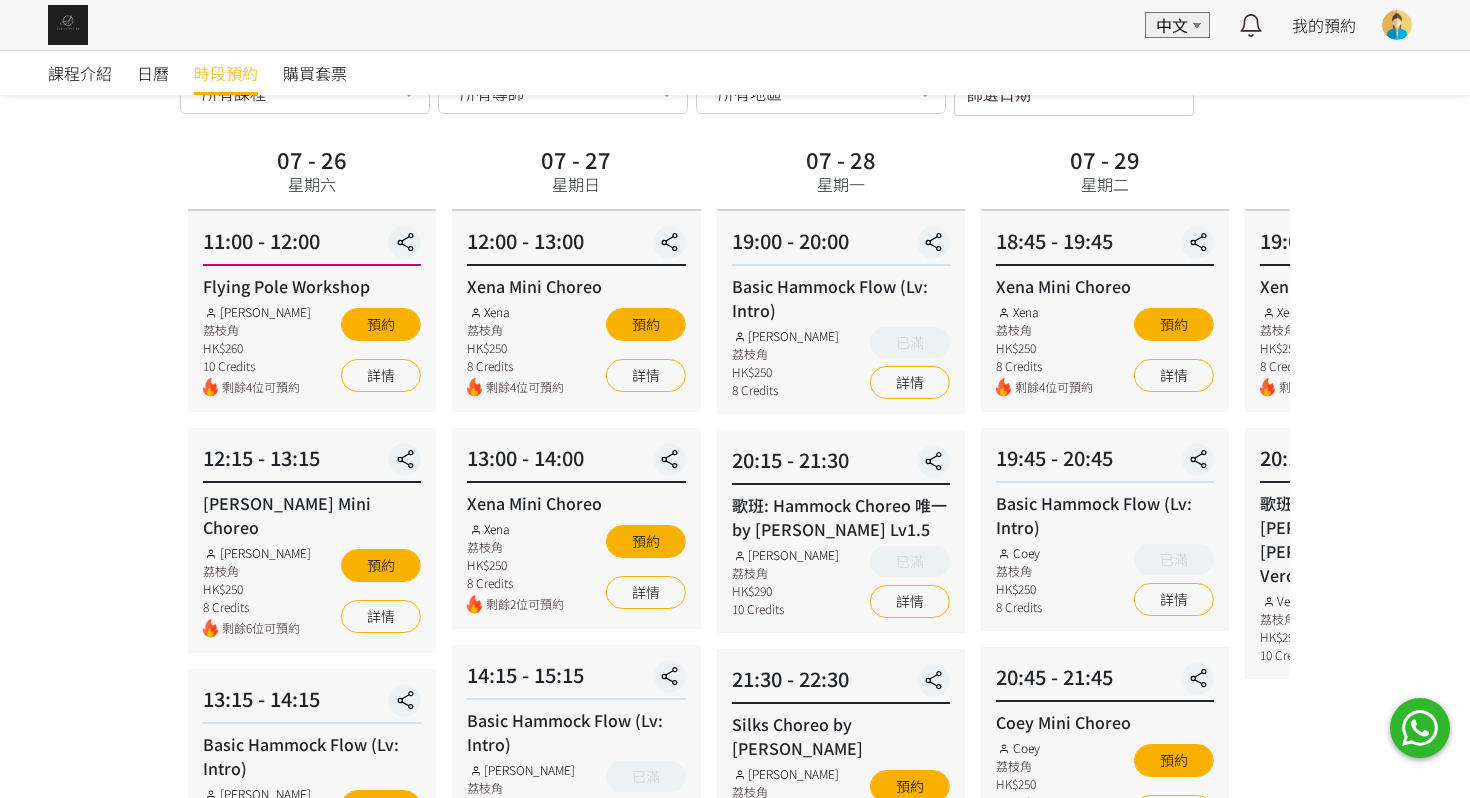 scroll, scrollTop: 95, scrollLeft: 0, axis: vertical 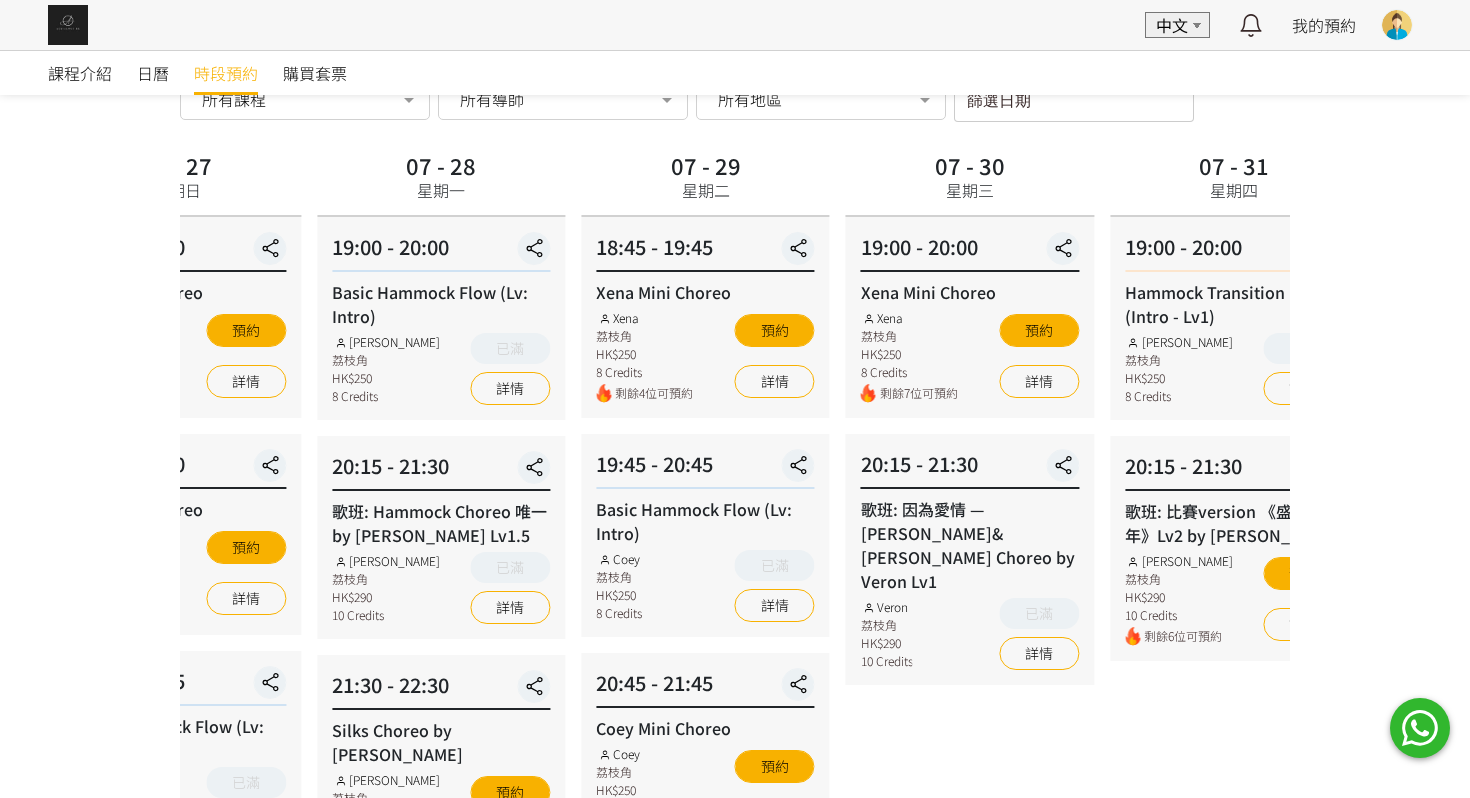 click on "07 -
29
星期二
18:45 - 19:45
Xena Mini Choreo
Xena
荔枝角
HK$250
8 Credits
剩餘4位可預約
預約
詳情
19:45 - 20:45
Basic Hammock Flow (Lv: Intro)
Coey
荔枝角
HK$250
8 Credits
已滿
詳情
20:45 - 21:45
Coey Mini Choreo
Coey
荔枝角
HK$250
8 Credits
剩餘7位可預約
預約
詳情" at bounding box center (705, 765) 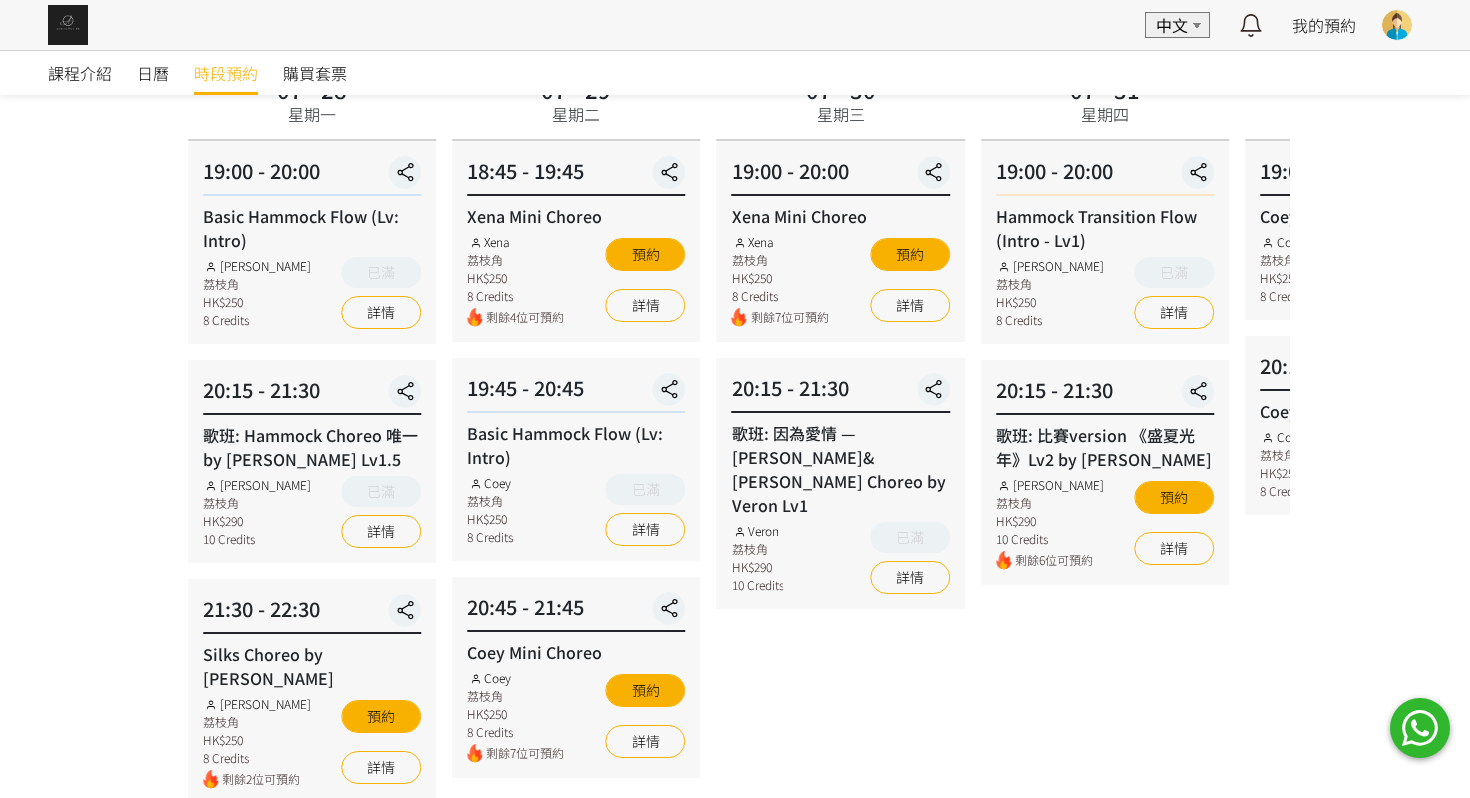 scroll, scrollTop: 173, scrollLeft: 0, axis: vertical 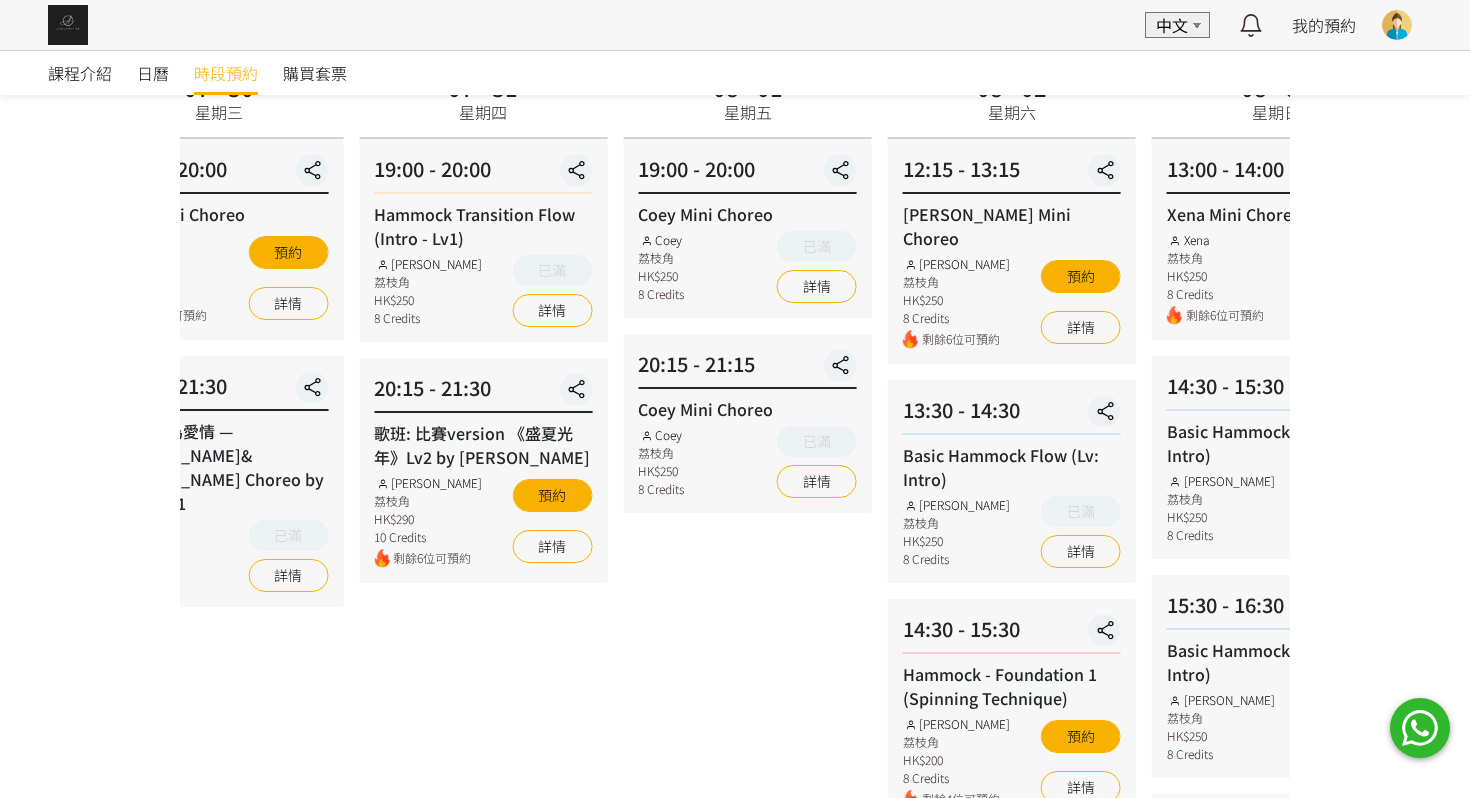 click on "07 -
31
星期四
19:00 - 20:00
Hammock Transition Flow (Intro - Lv1)
Rachel Ng
荔枝角
HK$250
8 Credits
已滿
詳情
20:15 - 21:30
歌班: 比賽version 《盛夏光年》Lv2 by Rachel
Rachel Ng
荔枝角
HK$290
10 Credits
剩餘6位可預約
預約
詳情" at bounding box center [483, 687] 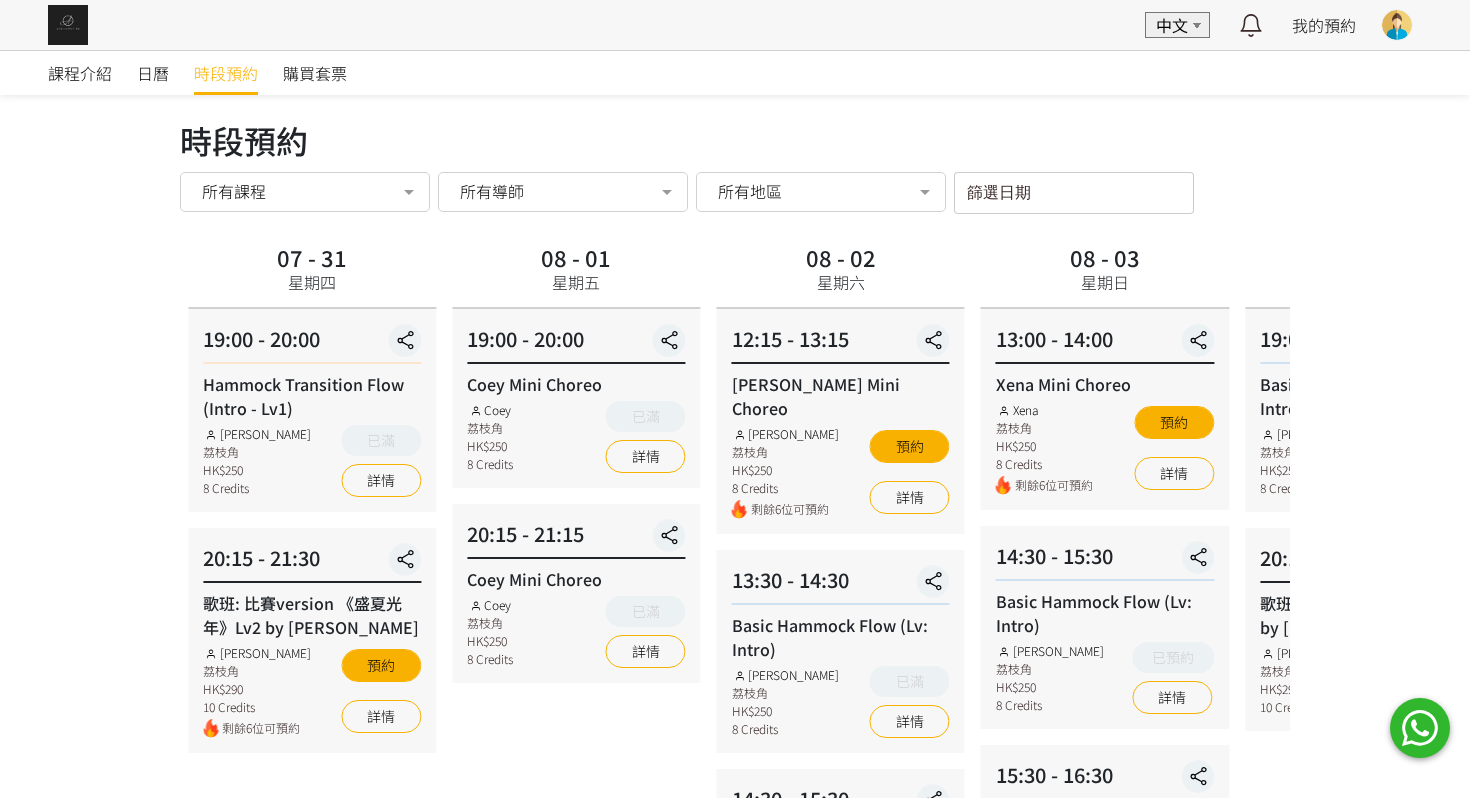 scroll, scrollTop: 0, scrollLeft: 0, axis: both 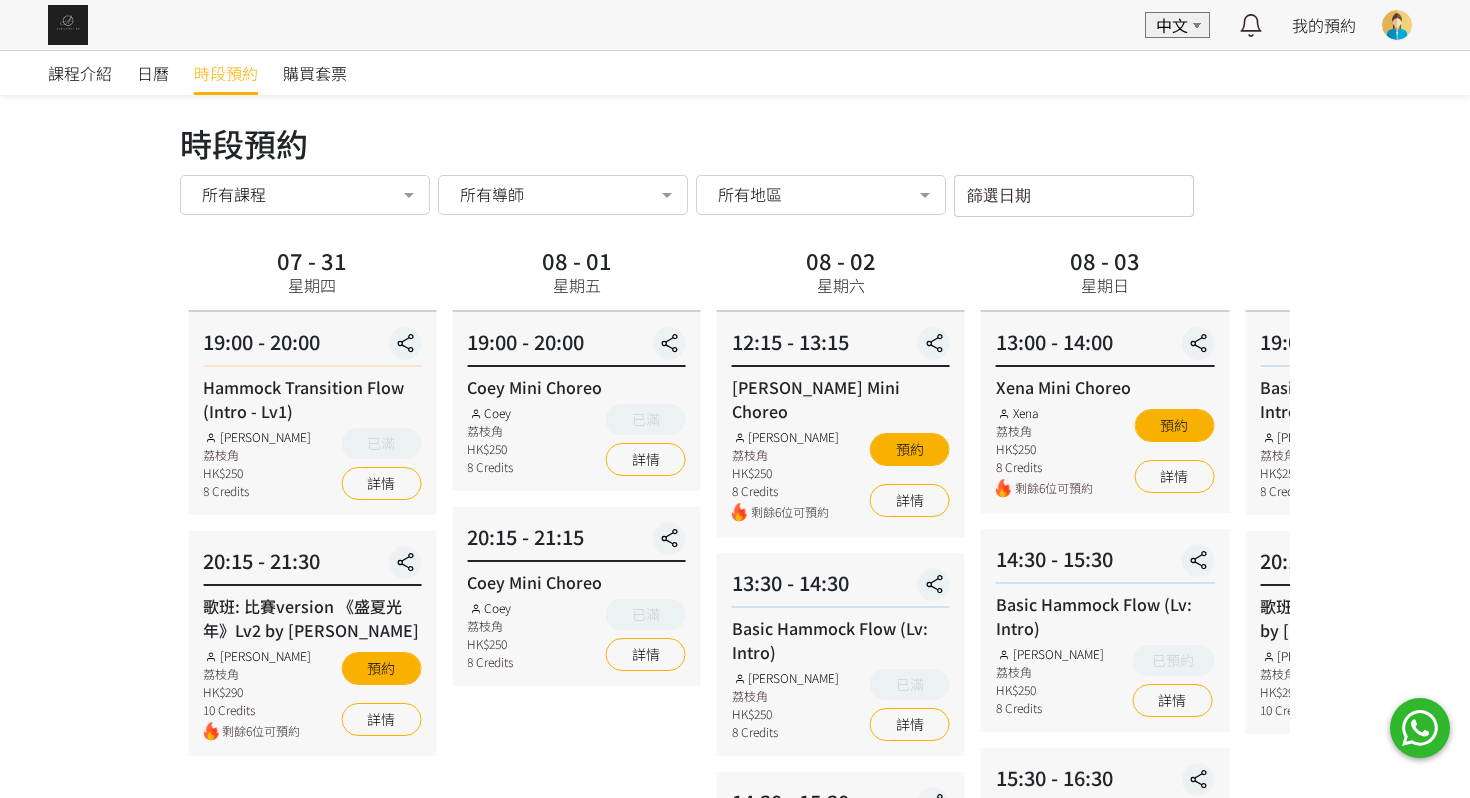 click on "07 -
22
星期二
18:45 - 19:45
Xena Mini Choreo
Xena
荔枝角
HK$250
8 Credits
剩餘1位可預約
預約
詳情
19:45 - 20:45
Basic Hammock Flow (Lv: Intro)
Coey
荔枝角
HK$250
8 Credits
已滿
詳情
20:45 - 21:45
Coey Mini Choreo
Coey
荔枝角
HK$250
8 Credits
剩餘6位可預約
預約
詳情
07 -
23
星期三
19:00 - 20:00
Xena Mini Choreo
Xena
荔枝角
HK$250" at bounding box center (-1643, 860) 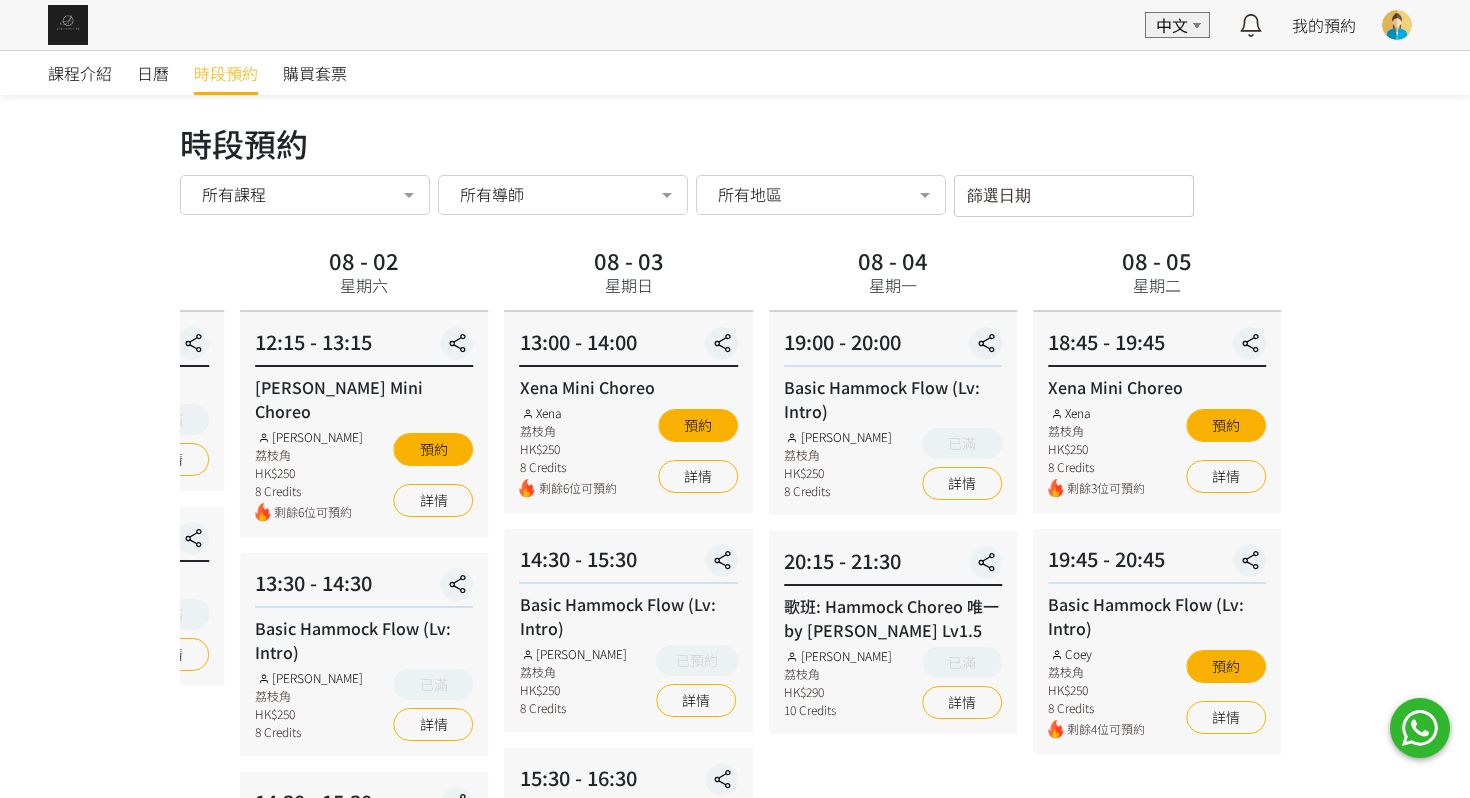 click on "時段預約
時段預約
所有課程         所有課程   Xena Mini Choreo   Basic Hammock Flow (Lv: Intro)   Coey Mini Choreo   歌班: 因為愛情 — 陳奕迅&王菲 Hammock Choreo by Veron Lv1   Hammock Transition Flow (Intro - Lv1)   歌班: 比賽version 《盛夏光年》Lv2 by Rachel   Flying Pole Workshop   Jessica Mini Choreo   Rachel Mini Choreo   歌班: Hammock Choreo 唯一 by Rachel Lv1.5   Silks Choreo by Joyce   Hammock - Foundation 1 (Spinning Technique)   Veron Mini Choreo Lv1   歌班: 麥浚龍《劊子手最後一夜》by Rachel & Veron   歌班：生命之花 Hammock Choreo by Fi lv1.5   歌班：我們都是第一次做人 — Firdhaus Hammock Choreo by Veron Lv1     No elements found. Consider changing the search query.   List is empty.                所有導師         所有導師   Fiona Tang    Rachel Ng    Tracy    Veron    Xena    Chloie    Jessica Ng    Mavis    Joyce    Nicola    Nicole    Yoyo    Ronny    Coey" at bounding box center [735, 811] 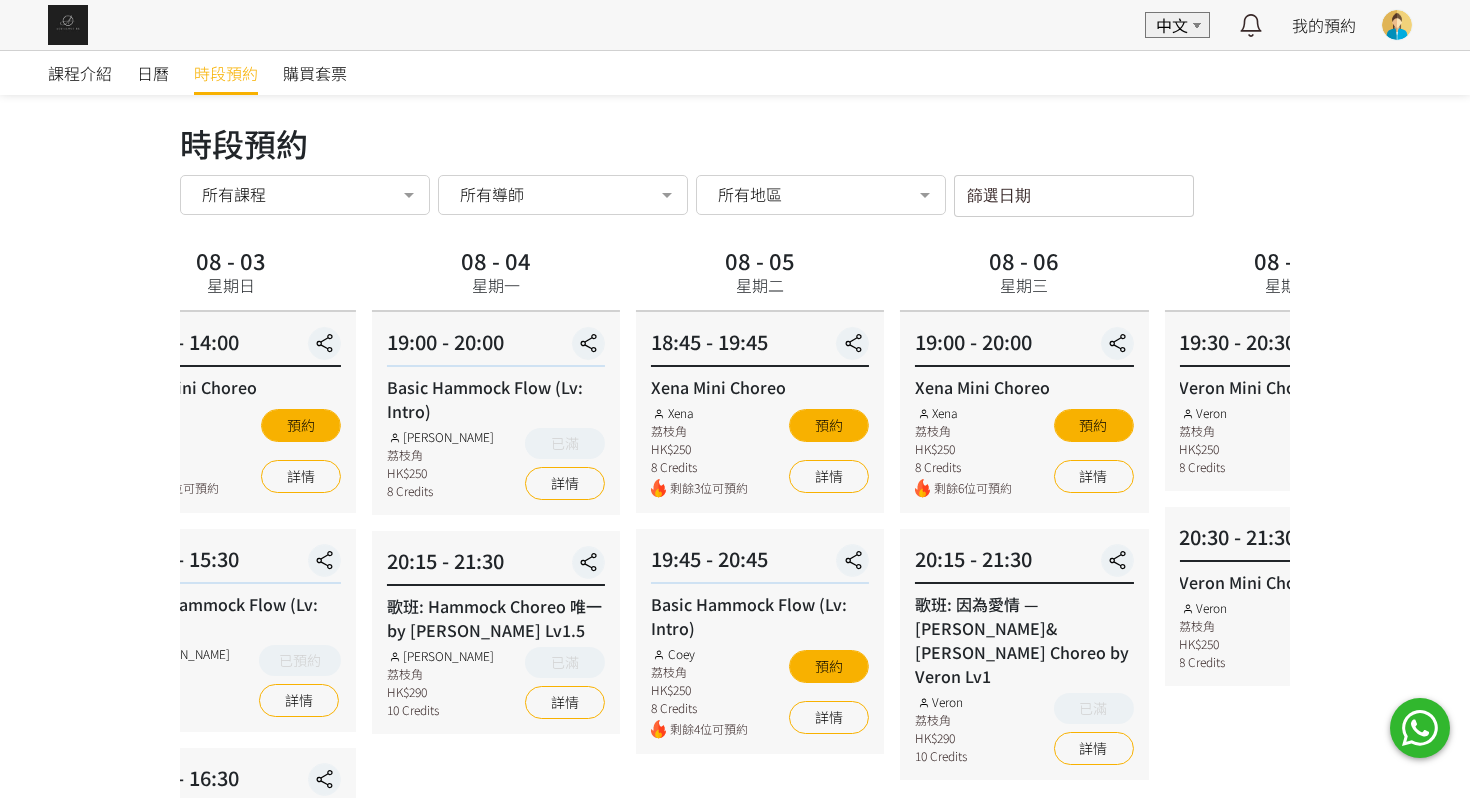click on "08 -
04
星期一
19:00 - 20:00
Basic Hammock Flow (Lv: Intro)
Rachel Ng
荔枝角
HK$250
8 Credits
已滿
詳情
20:15 - 21:30
歌班: Hammock Choreo 唯一 by Rachel Lv1.5
Rachel Ng
荔枝角
HK$290
10 Credits
已滿
詳情" at bounding box center (496, 860) 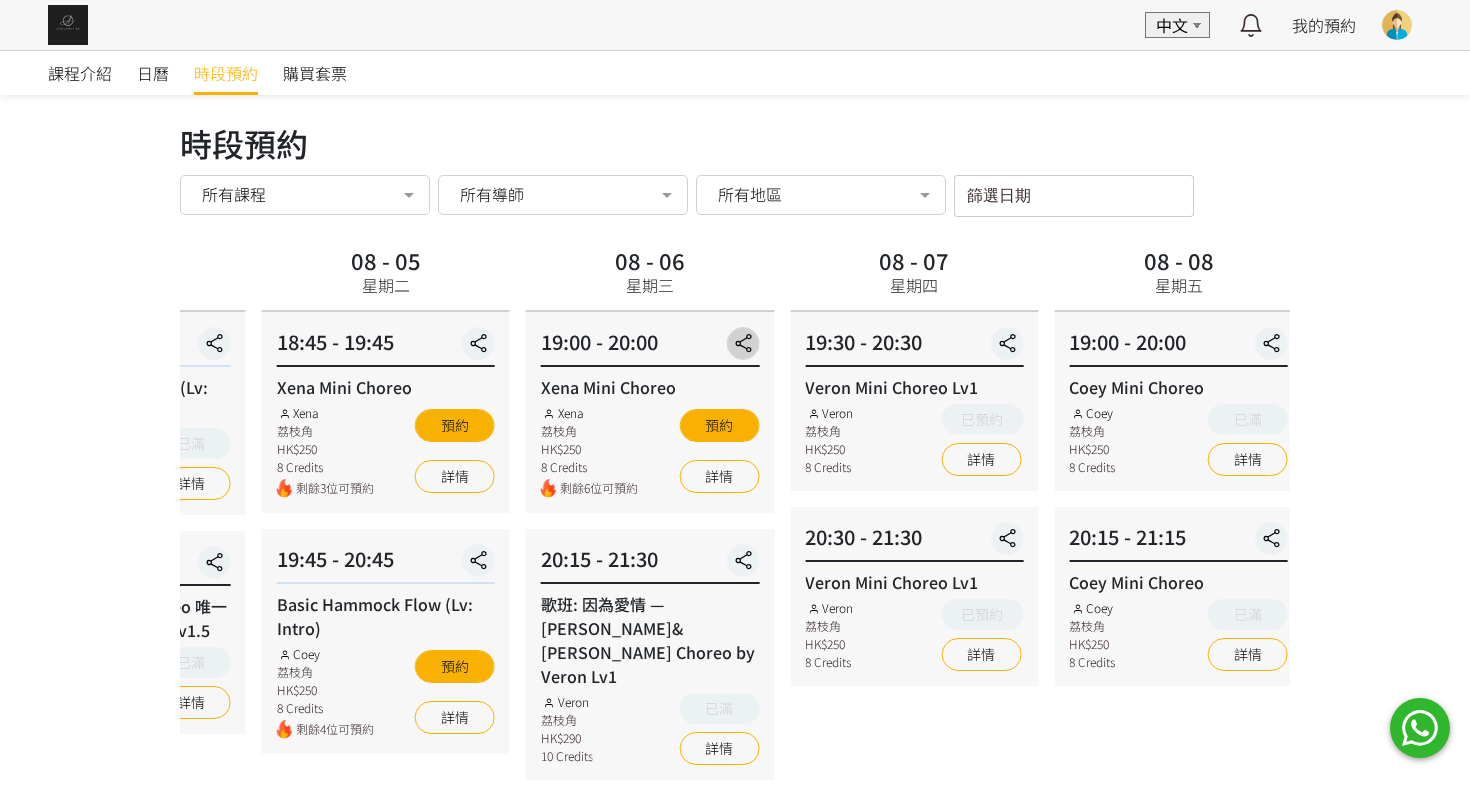 click on "19:00 - 20:00
Xena Mini Choreo
Xena
荔枝角
HK$250
8 Credits
剩餘6位可預約
預約
詳情" at bounding box center (650, 412) 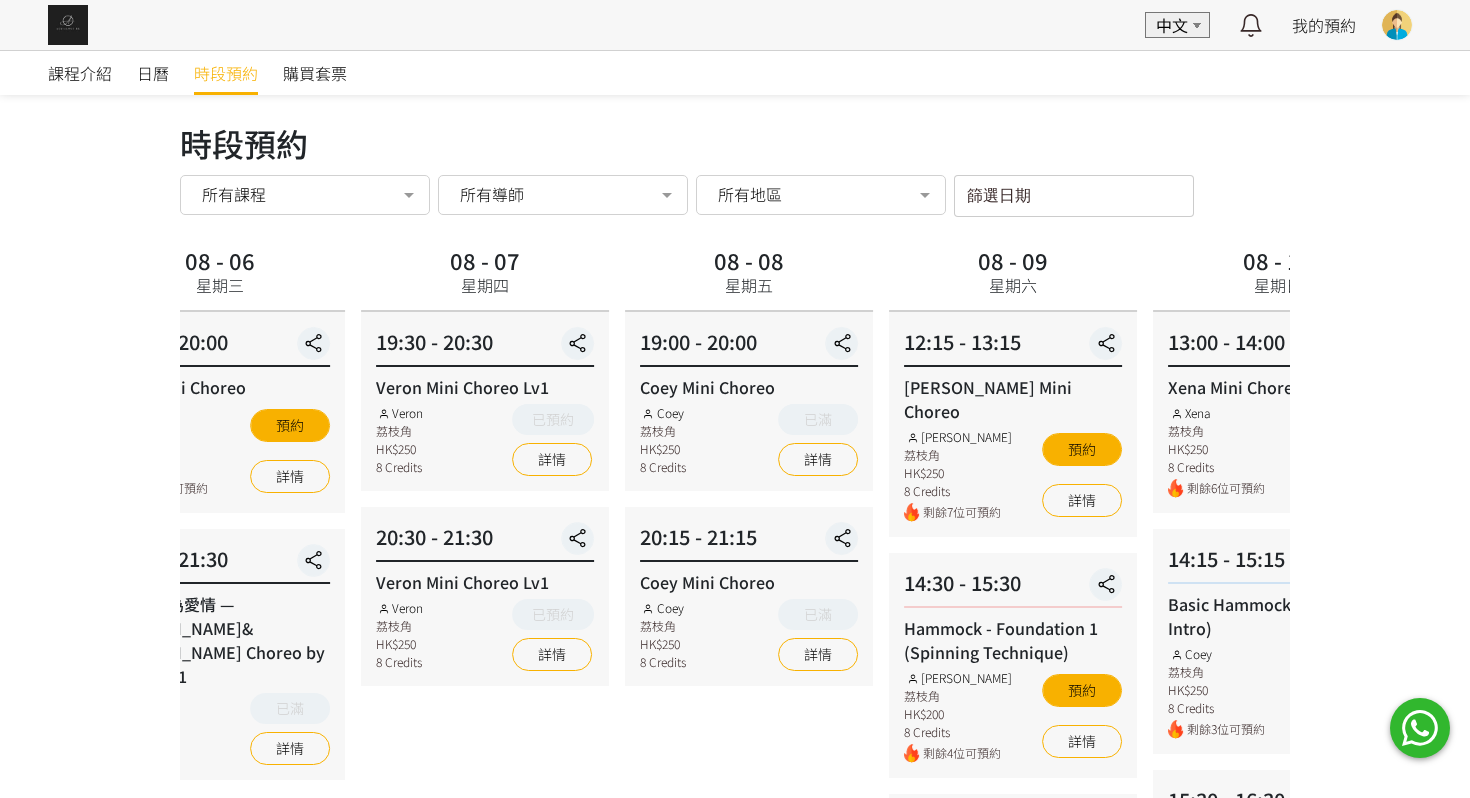 click on "19:00 - 20:00
Coey Mini Choreo
Coey
荔枝角
HK$250
8 Credits
已滿
詳情" at bounding box center (749, 401) 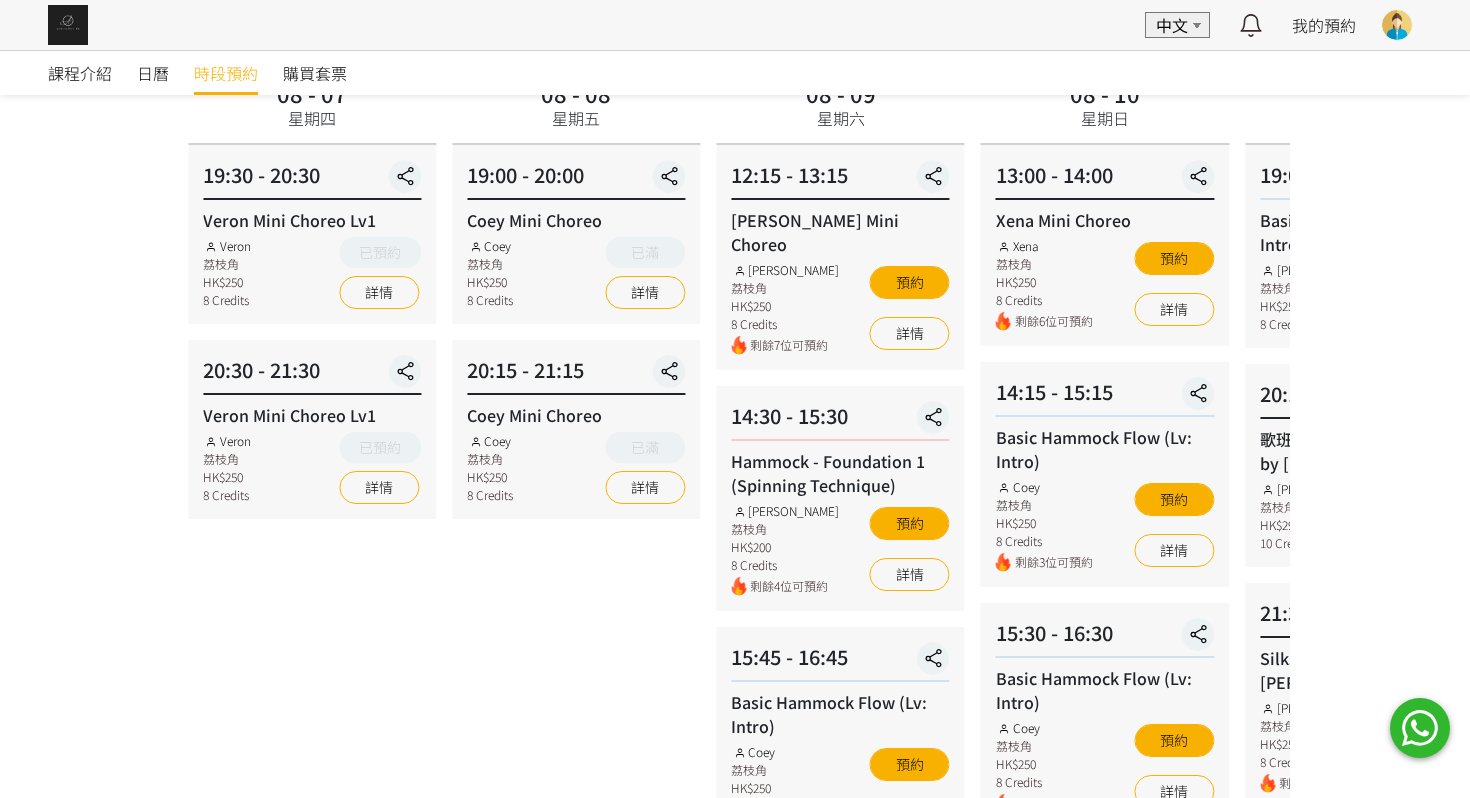 scroll, scrollTop: 161, scrollLeft: 0, axis: vertical 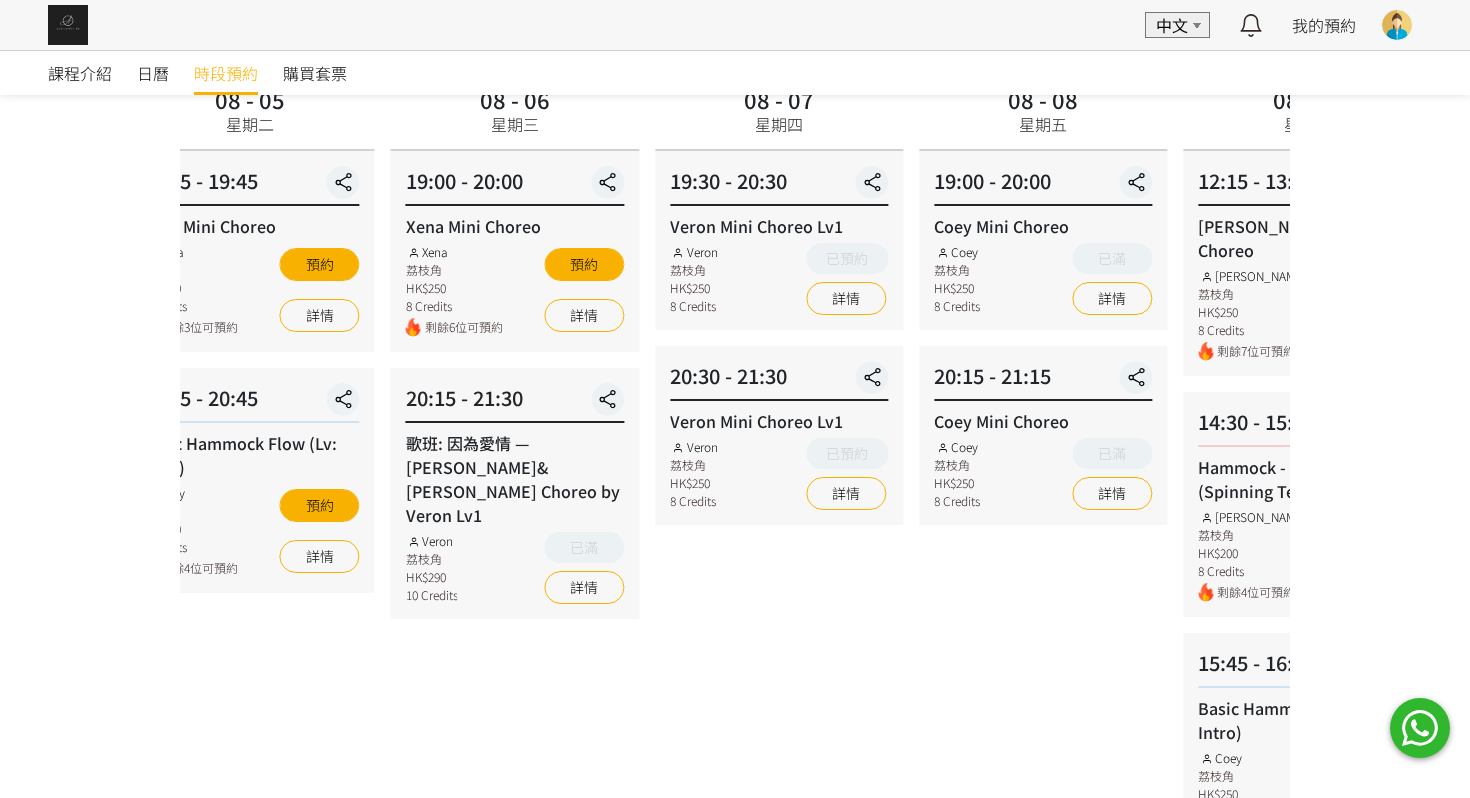 click on "[PERSON_NAME]" at bounding box center [1252, 276] 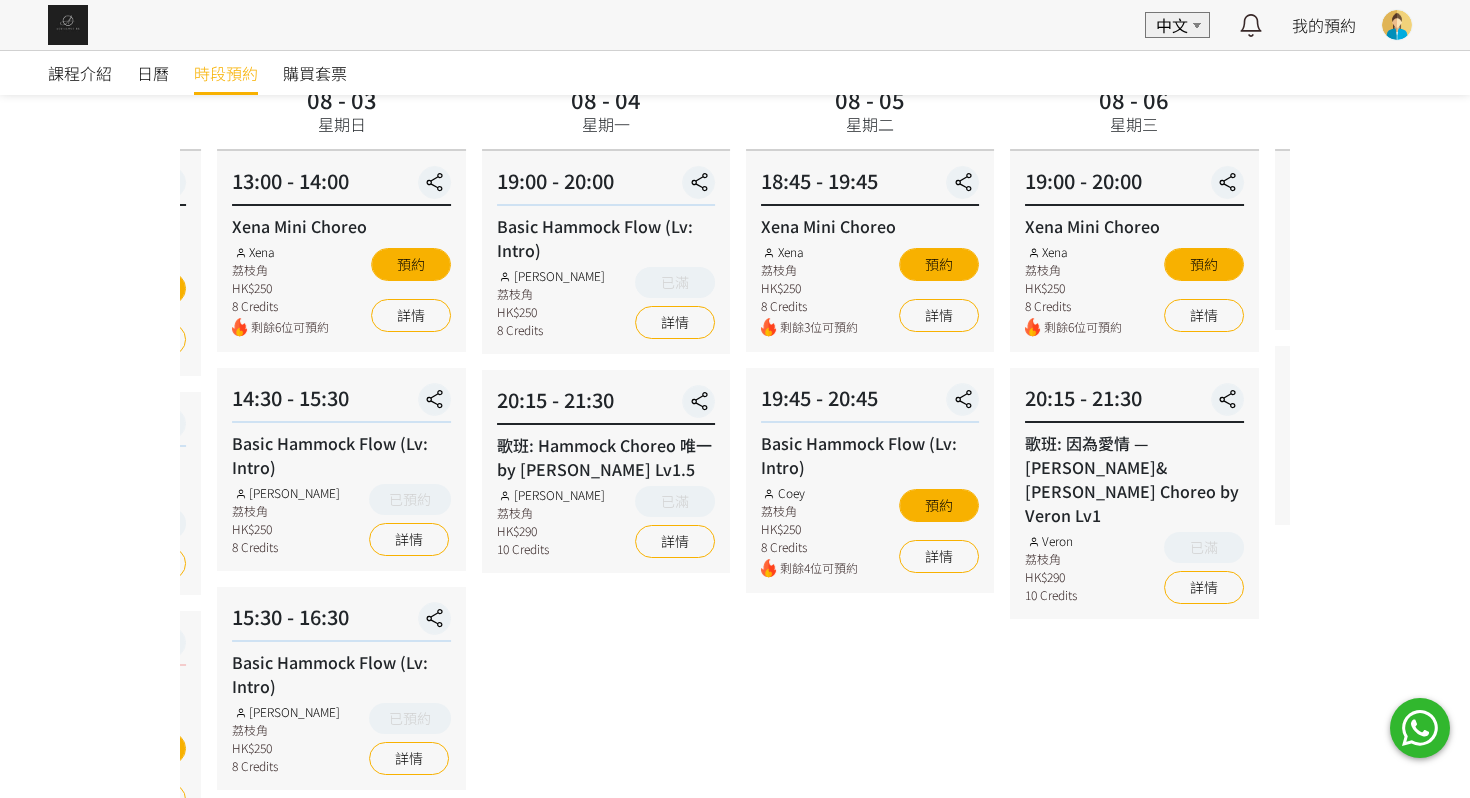click on "Xena
荔枝角
HK$250
8 Credits" at bounding box center [1073, 279] 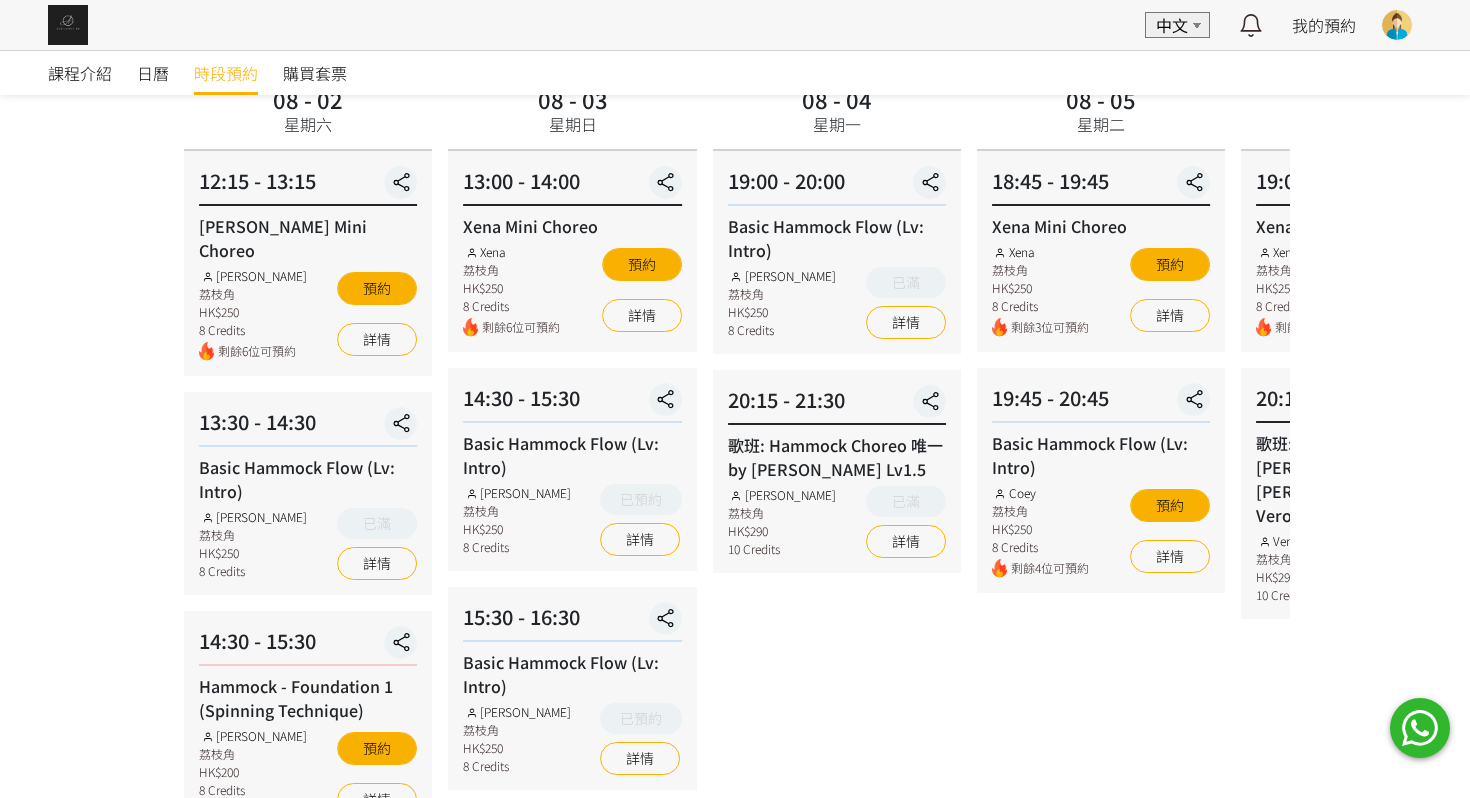 click on "Rachel Ng
荔枝角
HK$250
8 Credits
已滿
詳情" at bounding box center (837, 303) 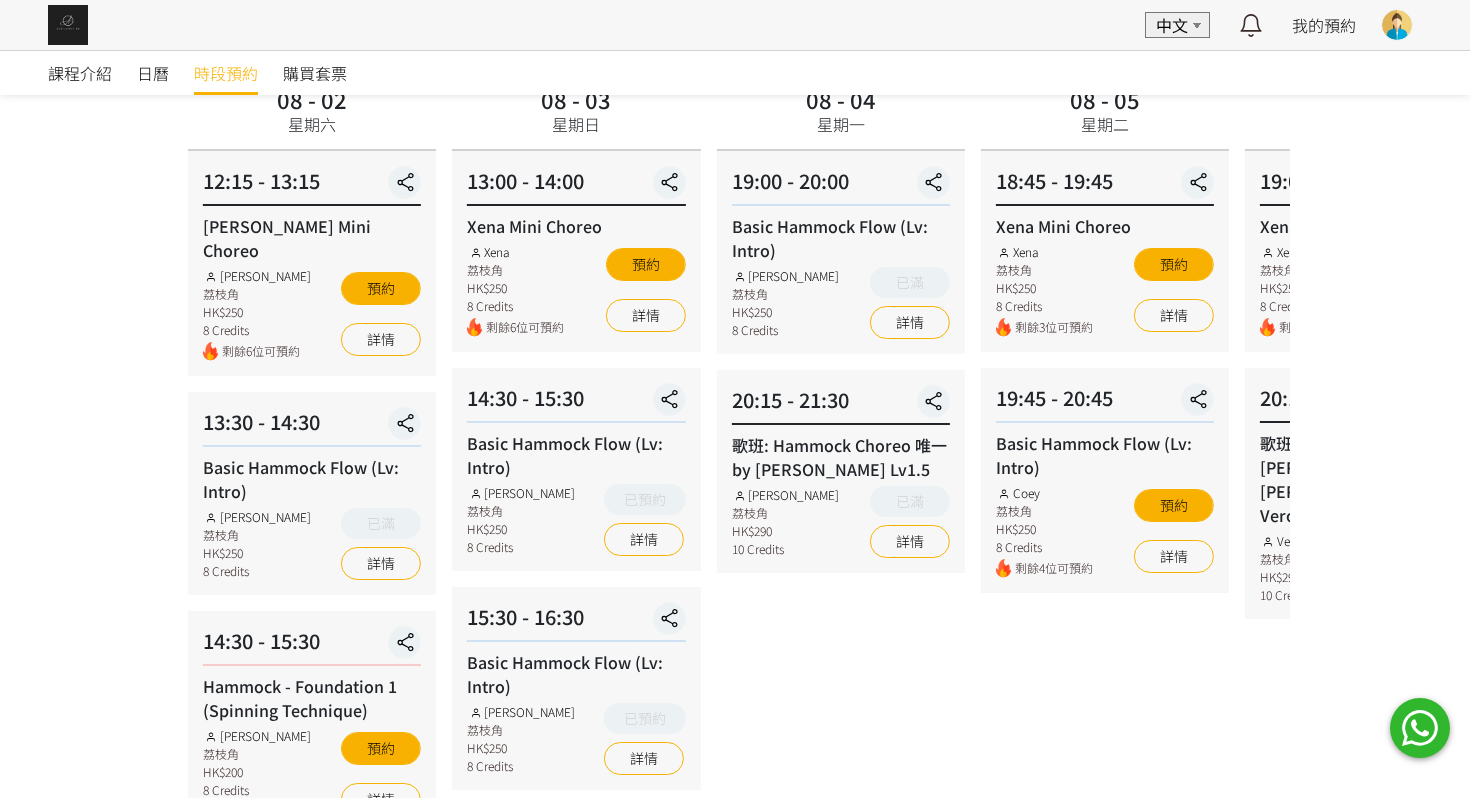 scroll, scrollTop: 208, scrollLeft: 0, axis: vertical 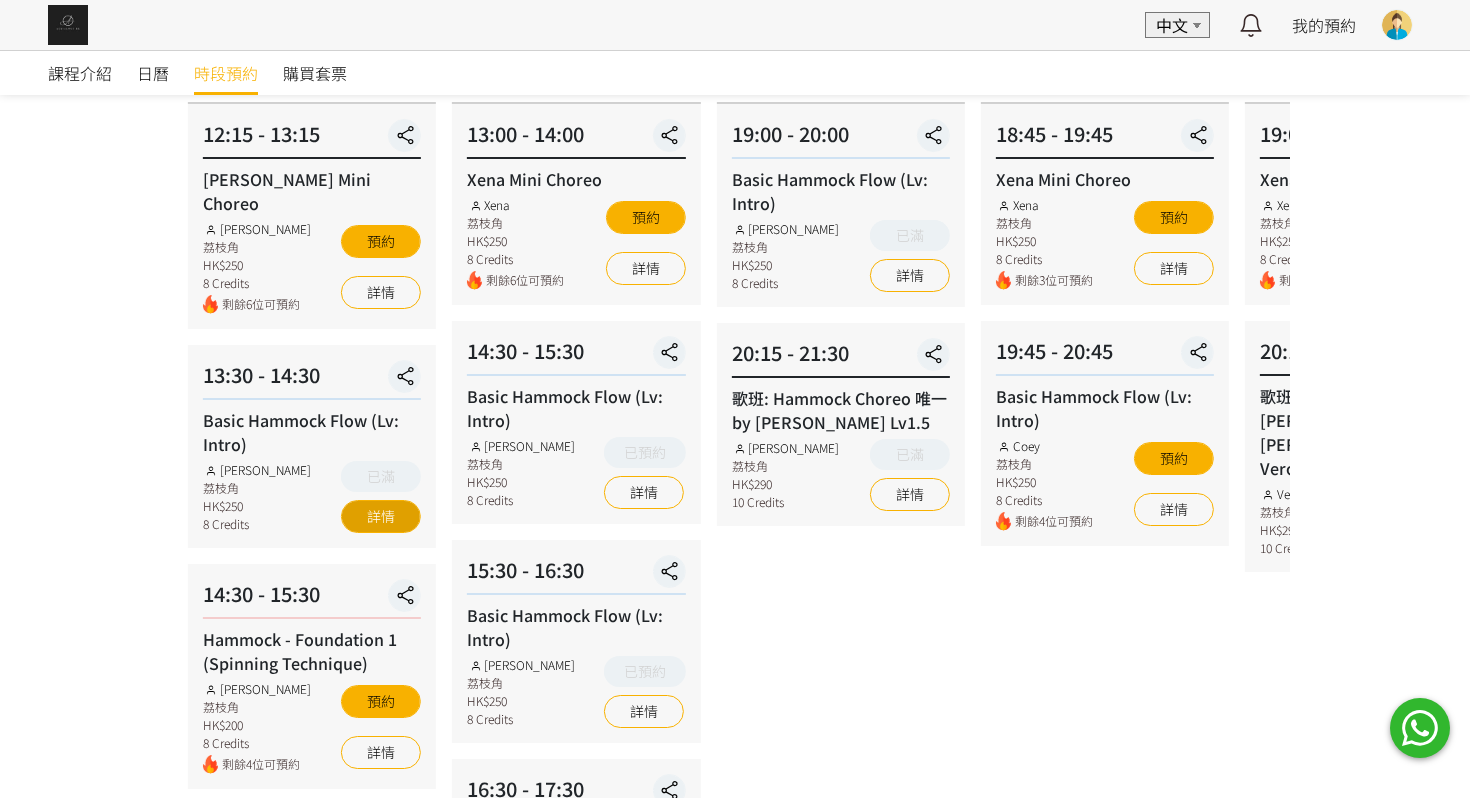 click on "詳情" at bounding box center (381, 516) 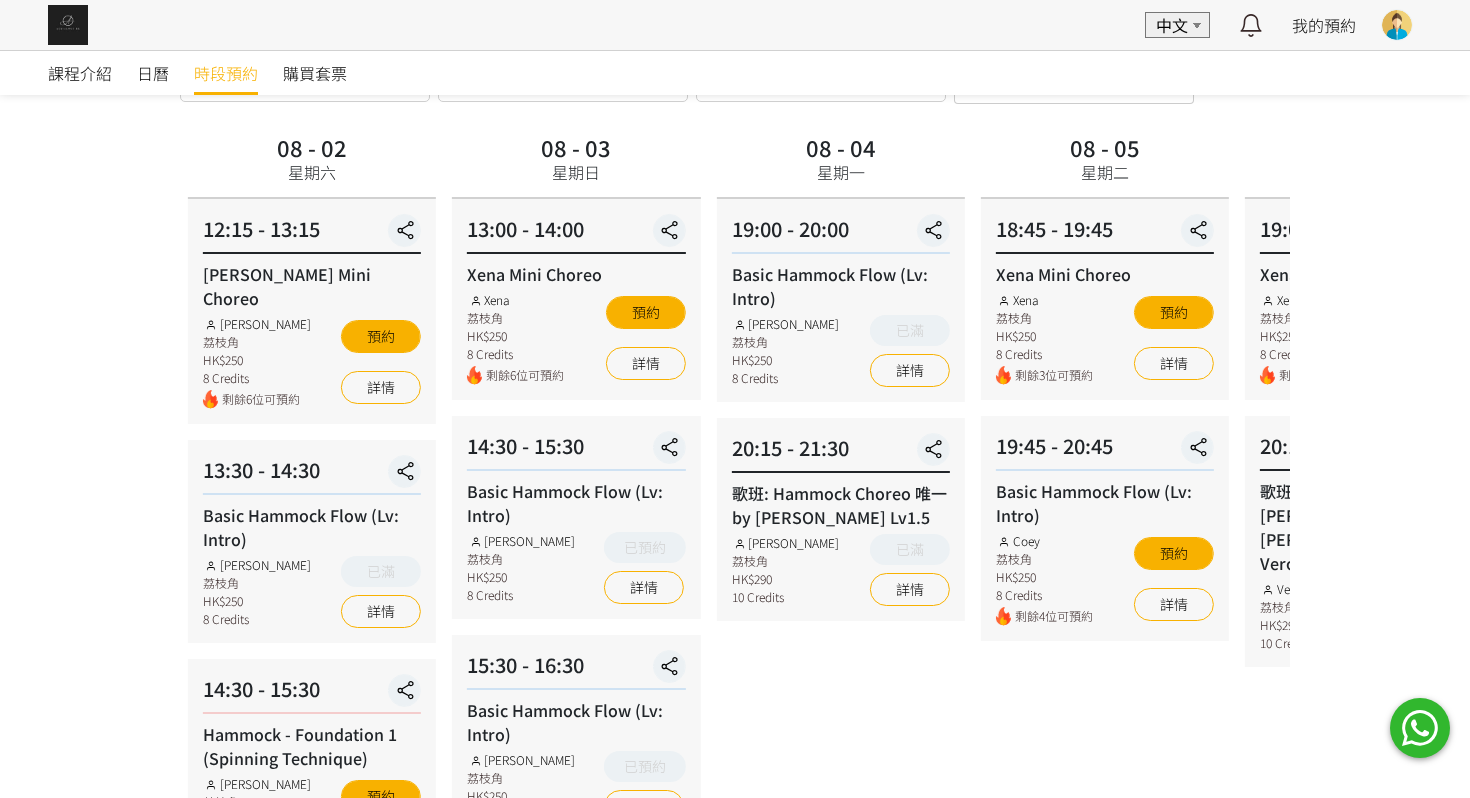 scroll, scrollTop: 0, scrollLeft: 0, axis: both 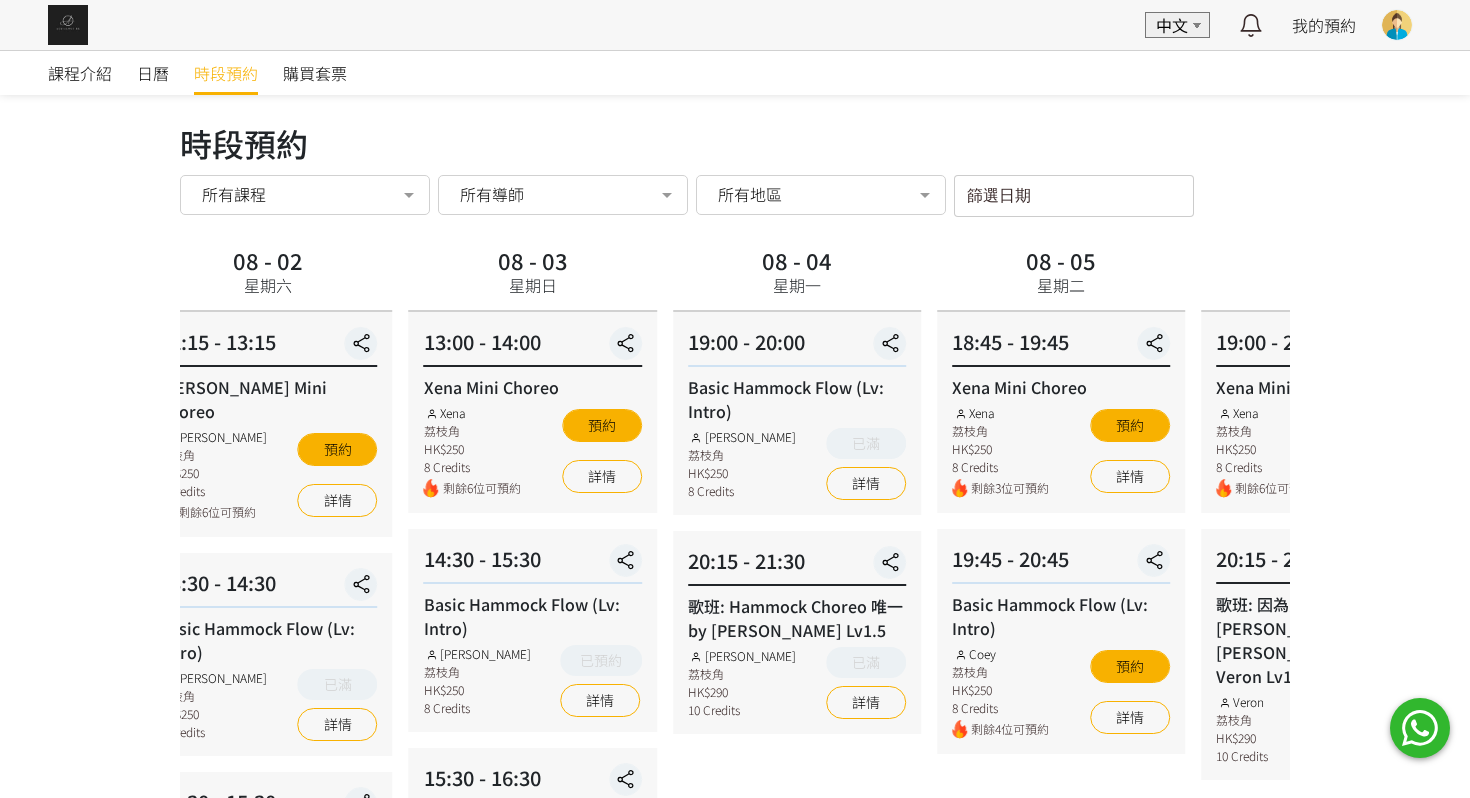 click on "18:45 - 19:45
Xena Mini Choreo
Xena
荔枝角
HK$250
8 Credits
剩餘3位可預約
預約
詳情" at bounding box center [1061, 412] 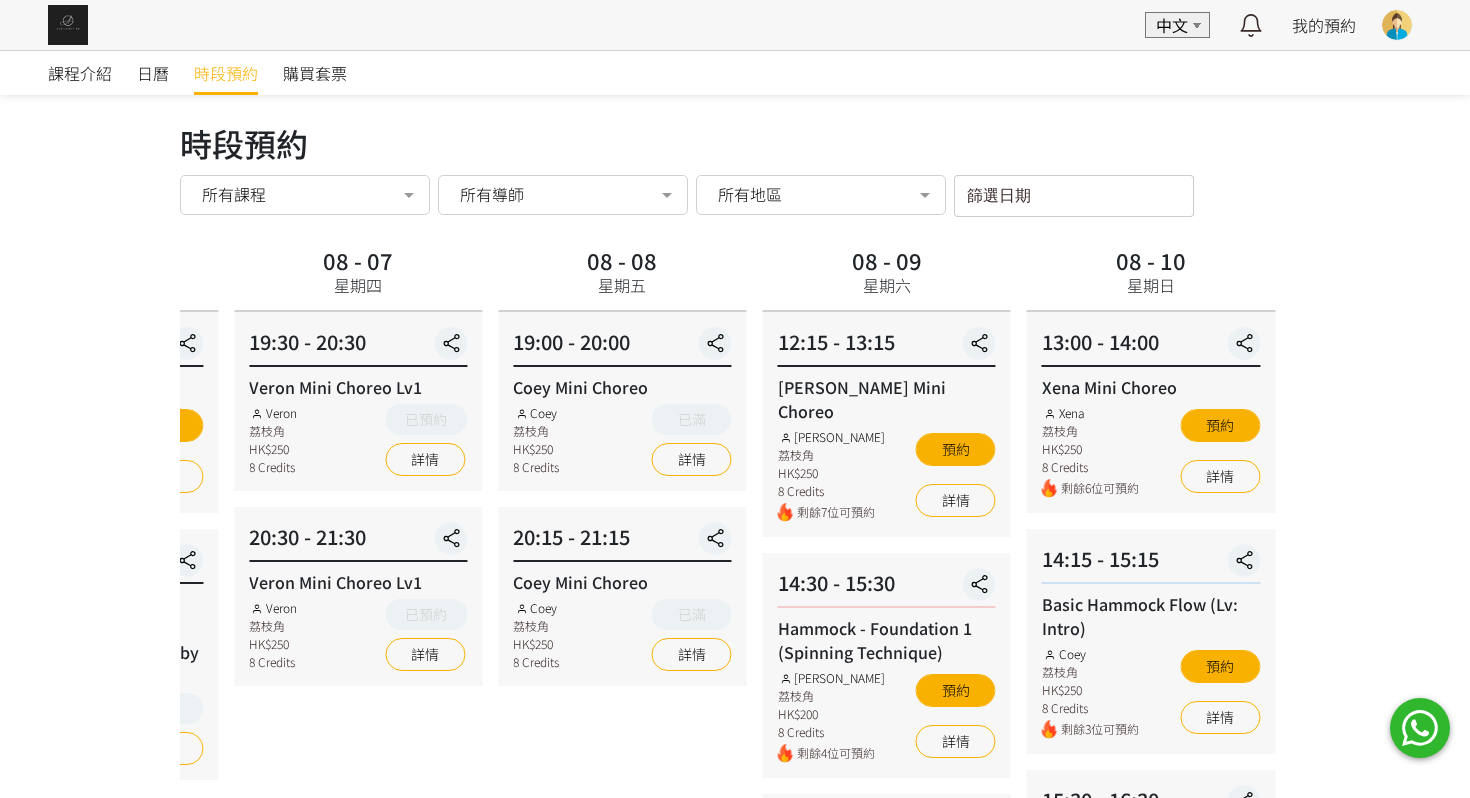 click on "時段預約
時段預約
所有課程         所有課程   Xena Mini Choreo   Basic Hammock Flow (Lv: Intro)   Coey Mini Choreo   歌班: 因為愛情 — 陳奕迅&王菲 Hammock Choreo by Veron Lv1   Hammock Transition Flow (Intro - Lv1)   歌班: 比賽version 《盛夏光年》Lv2 by Rachel   Flying Pole Workshop   Jessica Mini Choreo   Rachel Mini Choreo   歌班: Hammock Choreo 唯一 by Rachel Lv1.5   Silks Choreo by Joyce   Hammock - Foundation 1 (Spinning Technique)   Veron Mini Choreo Lv1   歌班: 麥浚龍《劊子手最後一夜》by Rachel & Veron   歌班：生命之花 Hammock Choreo by Fi lv1.5   歌班：我們都是第一次做人 — Firdhaus Hammock Choreo by Veron Lv1     No elements found. Consider changing the search query.   List is empty.                所有導師         所有導師   Fiona Tang    Rachel Ng    Tracy    Veron    Xena    Chloie    Jessica Ng    Mavis    Joyce    Nicola    Nicole    Yoyo    Ronny    Coey" at bounding box center [735, 811] 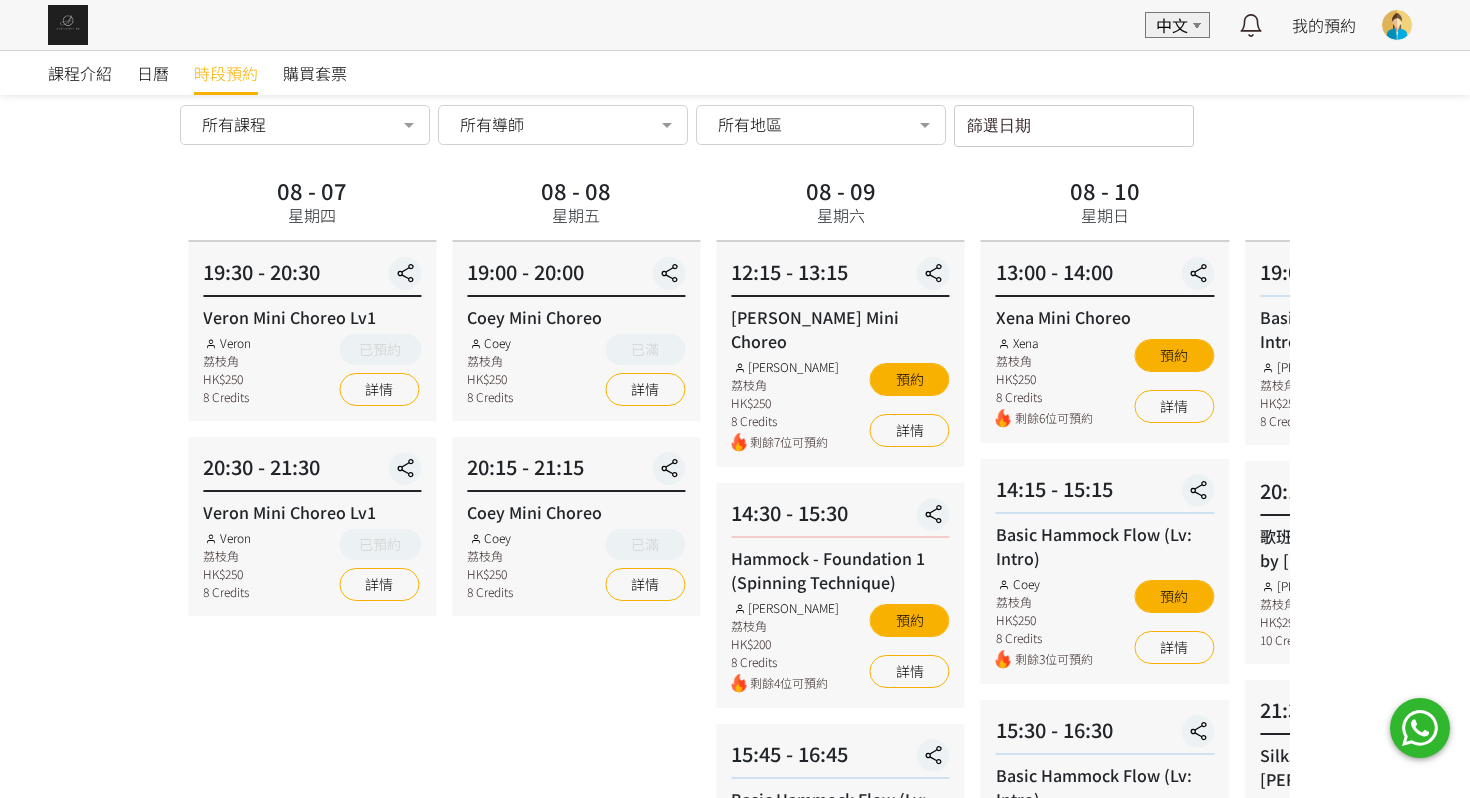 scroll, scrollTop: 61, scrollLeft: 0, axis: vertical 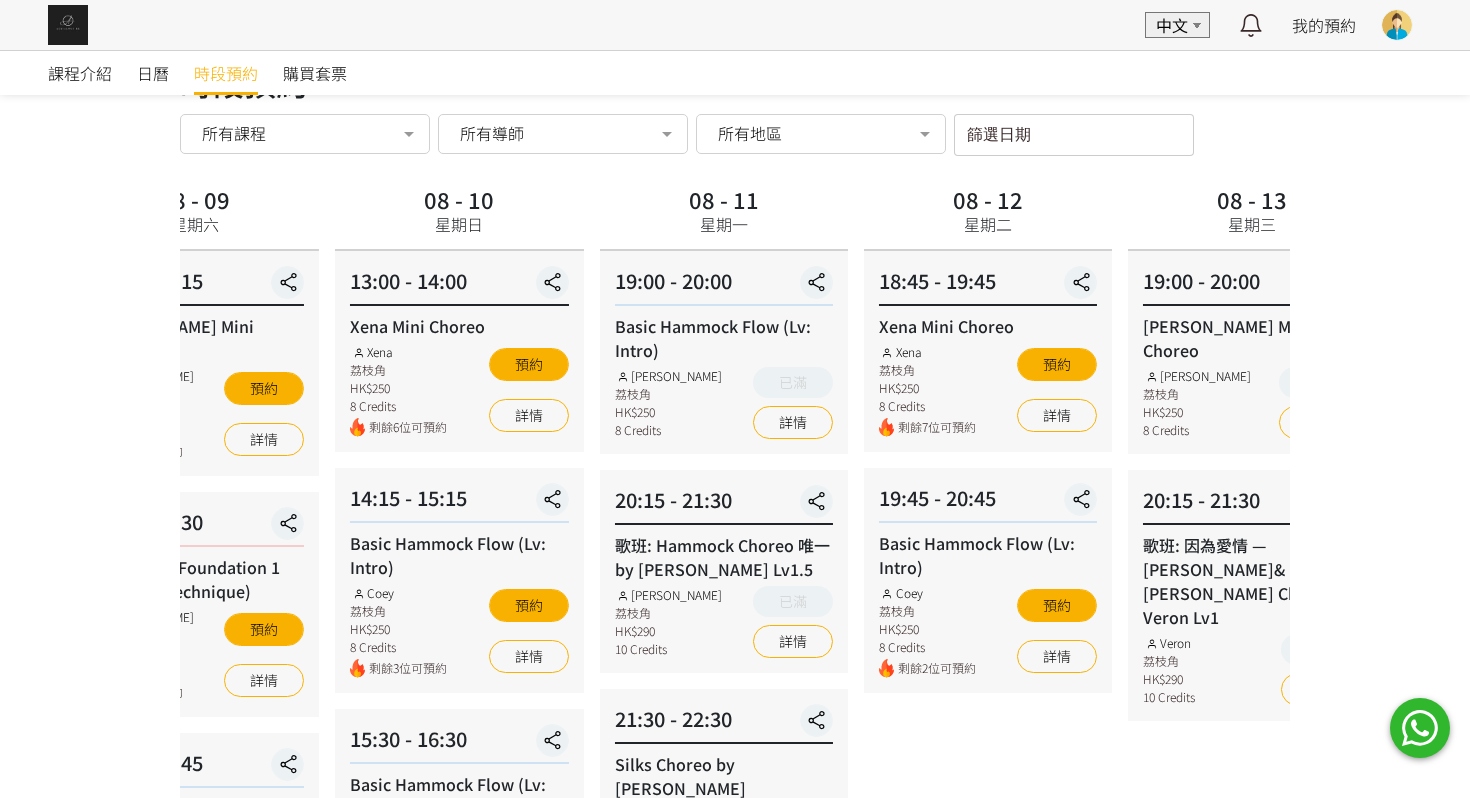 click on "13:00 - 14:00
Xena Mini Choreo
Xena
荔枝角
HK$250
8 Credits
剩餘6位可預約
預約
詳情" at bounding box center (459, 351) 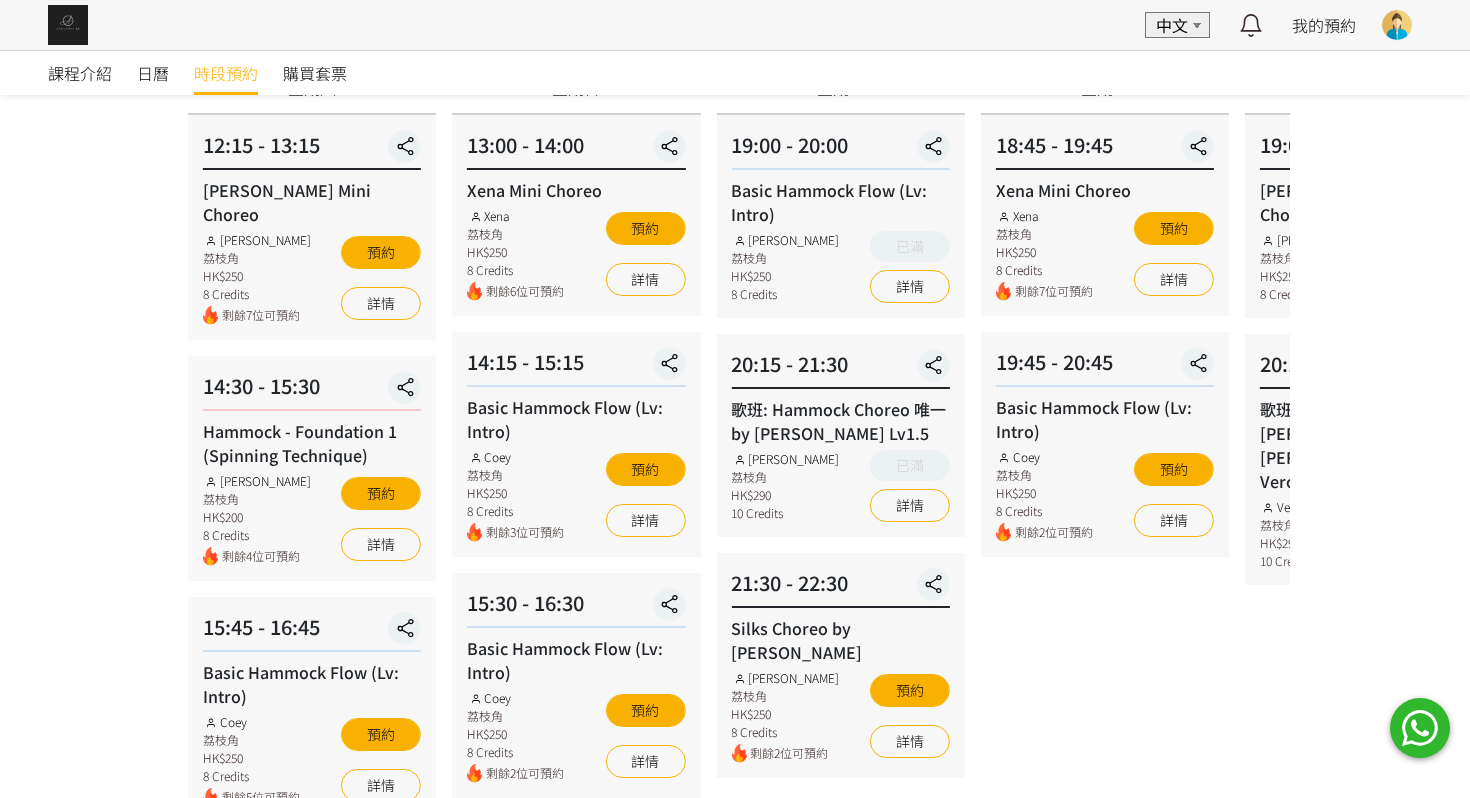 scroll, scrollTop: 199, scrollLeft: 0, axis: vertical 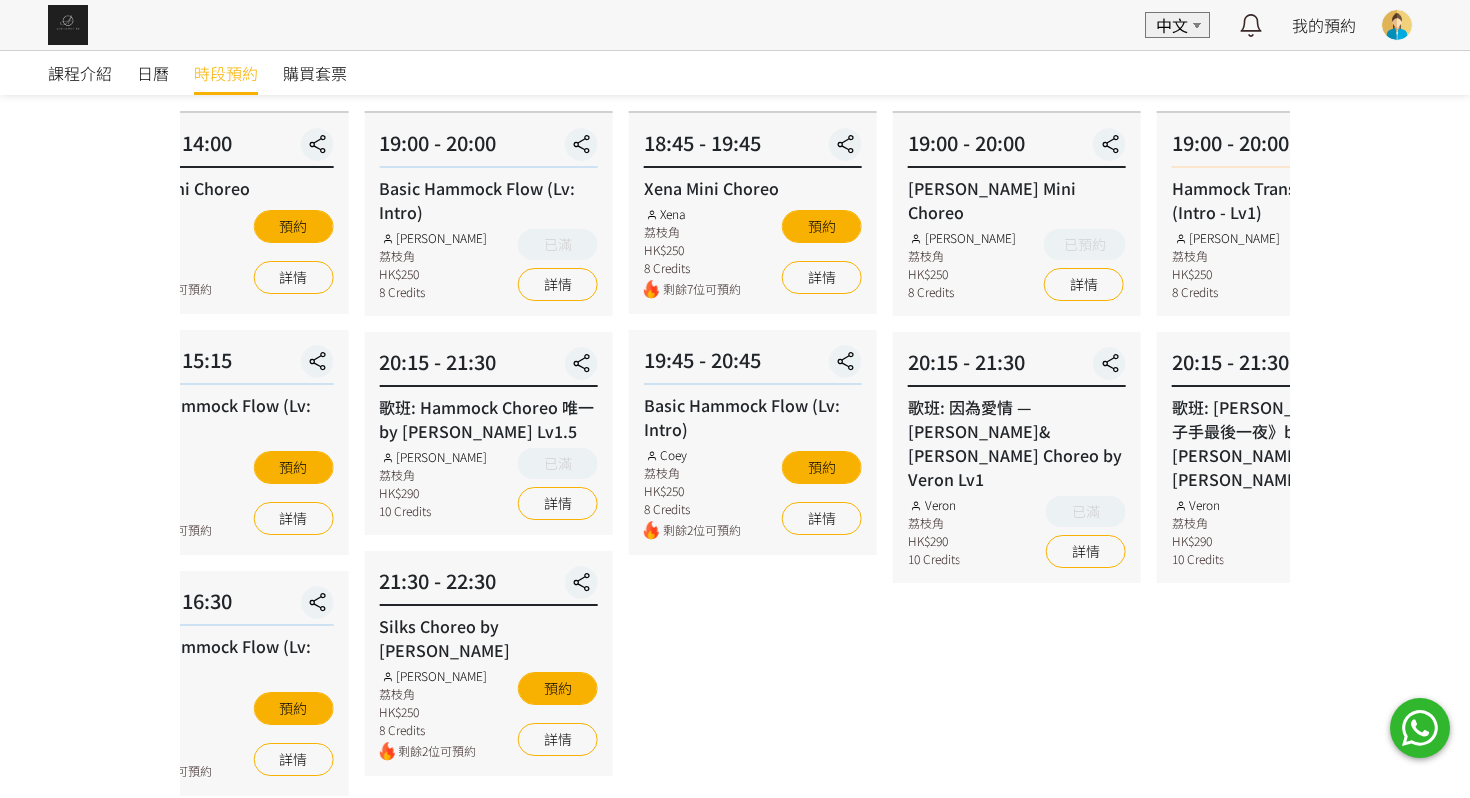 click on "08 -
12
星期二
18:45 - 19:45
Xena Mini Choreo
Xena
荔枝角
HK$250
8 Credits
剩餘7位可預約
預約
詳情
19:45 - 20:45
Basic Hammock Flow (Lv: Intro)
Coey
荔枝角
HK$250
8 Credits
剩餘2位可預約
預約
詳情" at bounding box center (753, 661) 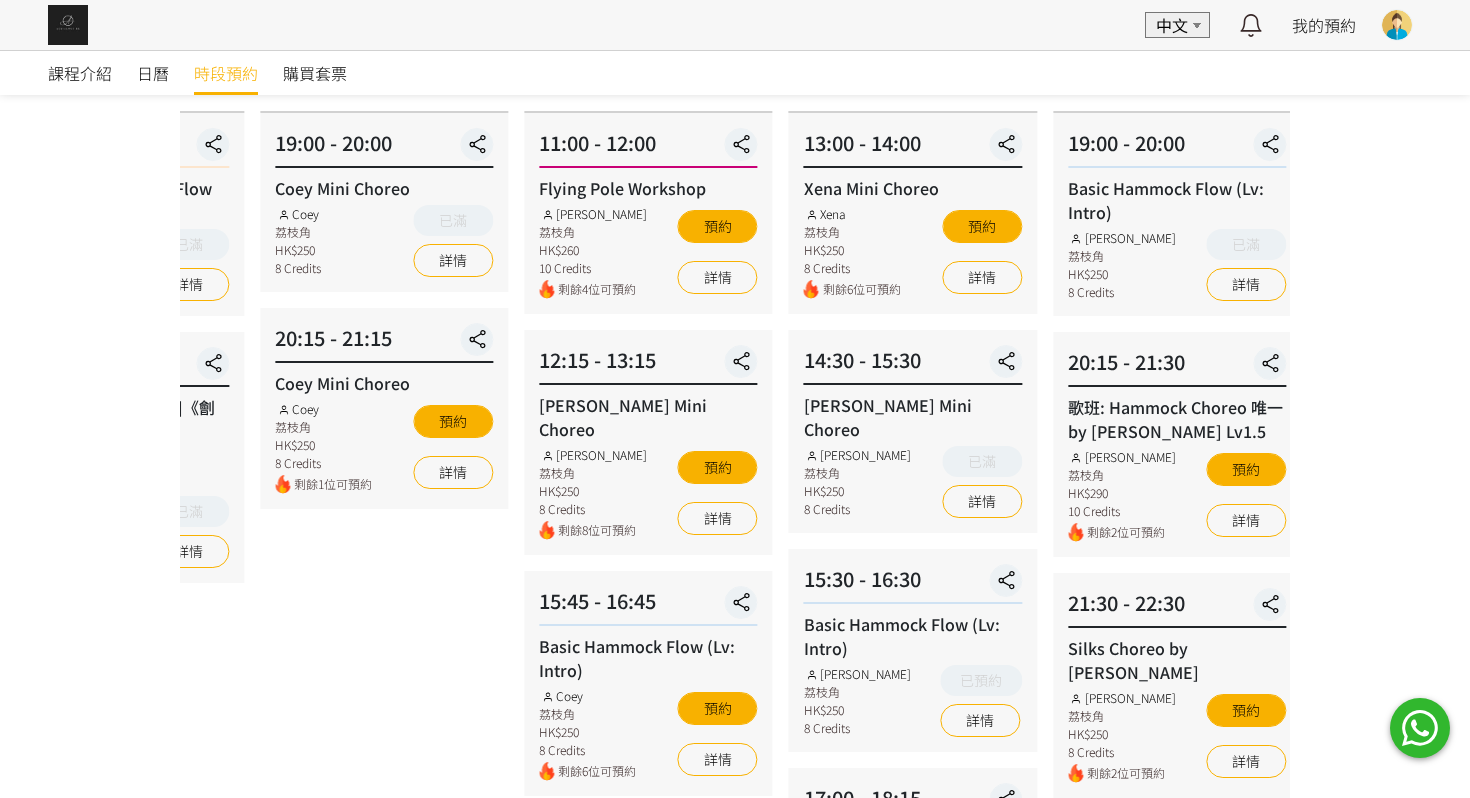 click on "課程介紹   日曆   時段預約   購買套票
時段預約
時段預約
所有課程         所有課程   Xena Mini Choreo   Basic Hammock Flow (Lv: Intro)   Coey Mini Choreo   歌班: 因為愛情 — 陳奕迅&王菲 Hammock Choreo by Veron Lv1   Hammock Transition Flow (Intro - Lv1)   歌班: 比賽version 《盛夏光年》Lv2 by Rachel   Flying Pole Workshop   Jessica Mini Choreo   Rachel Mini Choreo   歌班: Hammock Choreo 唯一 by Rachel Lv1.5   Silks Choreo by Joyce   Hammock - Foundation 1 (Spinning Technique)   Veron Mini Choreo Lv1   歌班: 麥浚龍《劊子手最後一夜》by Rachel & Veron   歌班：生命之花 Hammock Choreo by Fi lv1.5   歌班：我們都是第一次做人 — Firdhaus Hammock Choreo by Veron Lv1     No elements found. Consider changing the search query.   List is empty.                所有導師         所有導師   Fiona Tang    Rachel Ng    Tracy    Veron    Xena    Chloie    Jessica Ng    Mavis" at bounding box center [735, 622] 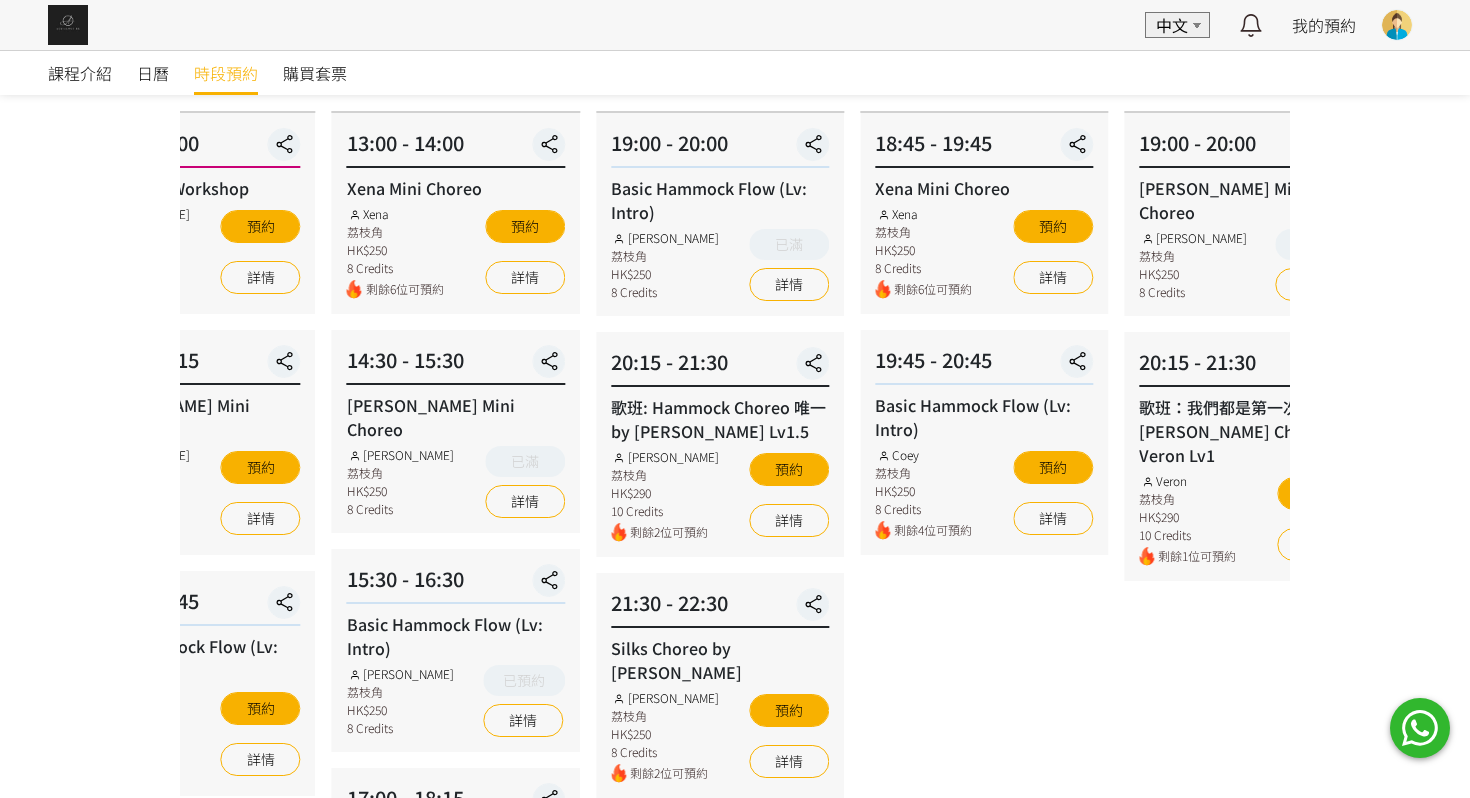 drag, startPoint x: 892, startPoint y: 239, endPoint x: 232, endPoint y: 167, distance: 663.91565 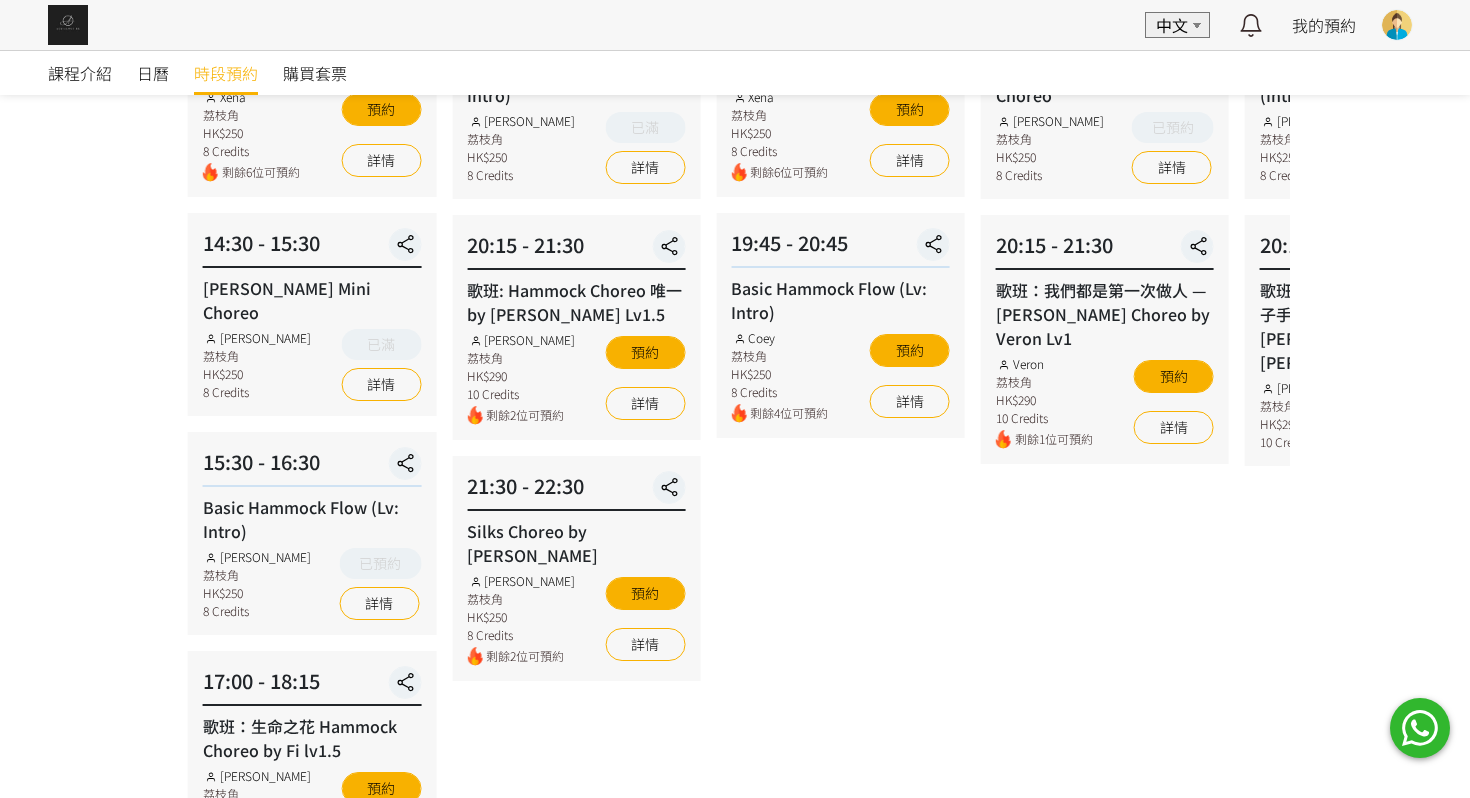 scroll, scrollTop: 318, scrollLeft: 0, axis: vertical 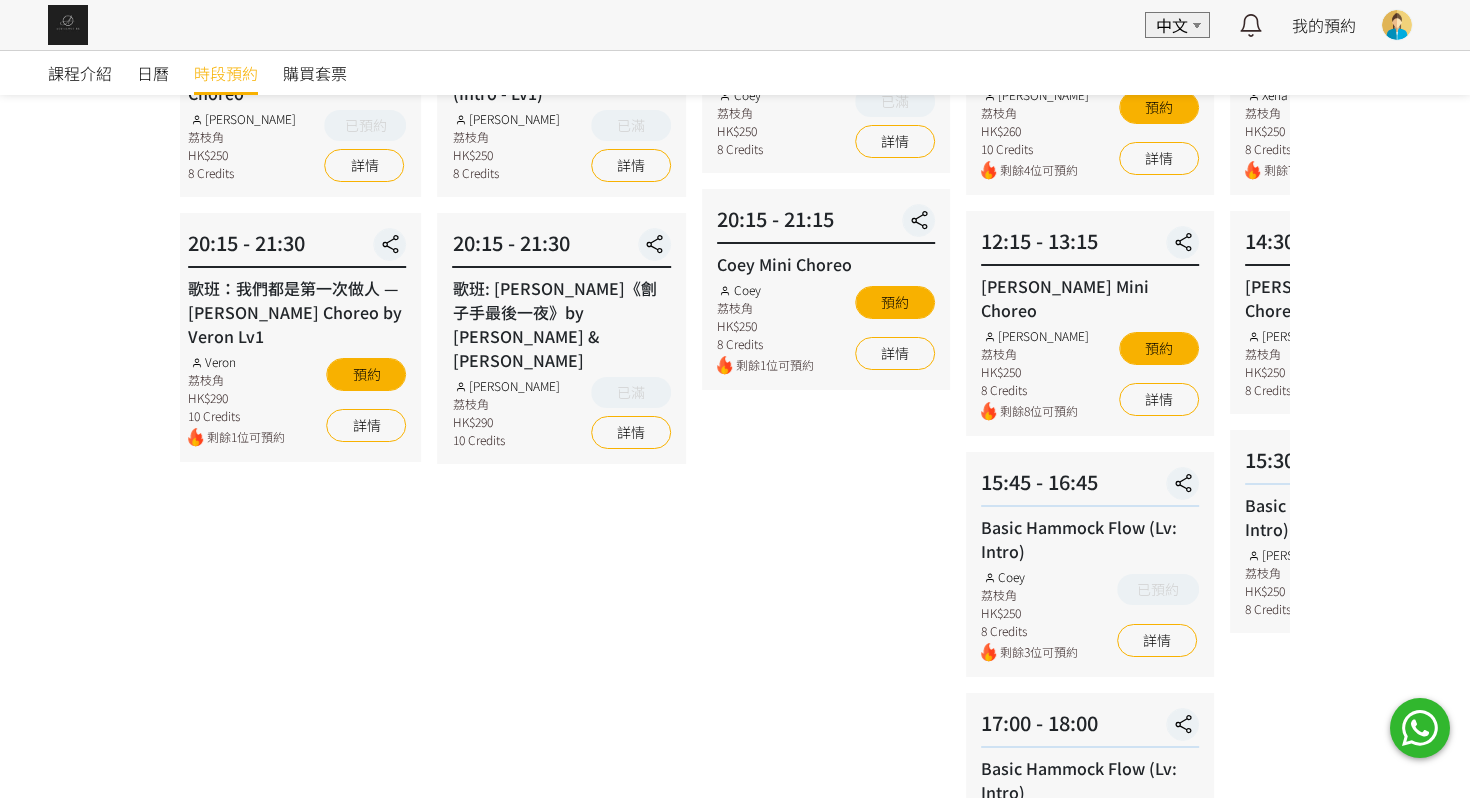 click on "EN 中文       最新通知         全部通知   我的預約     已確認預約   查看全部         等候清單   查看全部         過去記錄       Renee Mak     Aerialogy HK
登出
課程介紹   日曆   時段預約   購買套票
時段預約
時段預約
所有課程         所有課程   Xena Mini Choreo   Basic Hammock Flow (Lv: Intro)   Coey Mini Choreo   歌班: 因為愛情 — 陳奕迅&王菲 Hammock Choreo by Veron Lv1   Hammock Transition Flow (Intro - Lv1)   歌班: 比賽version 《盛夏光年》Lv2 by Rachel   Flying Pole Workshop   Jessica Mini Choreo   Rachel Mini Choreo   歌班: Hammock Choreo 唯一 by Rachel Lv1.5   Silks Choreo by Joyce   Hammock - Foundation 1 (Spinning Technique)   Veron Mini Choreo Lv1   歌班: 麥浚龍《劊子手最後一夜》by Rachel & Veron   歌班：生命之花 Hammock Choreo by Fi lv1.5         List is empty." at bounding box center [735, 478] 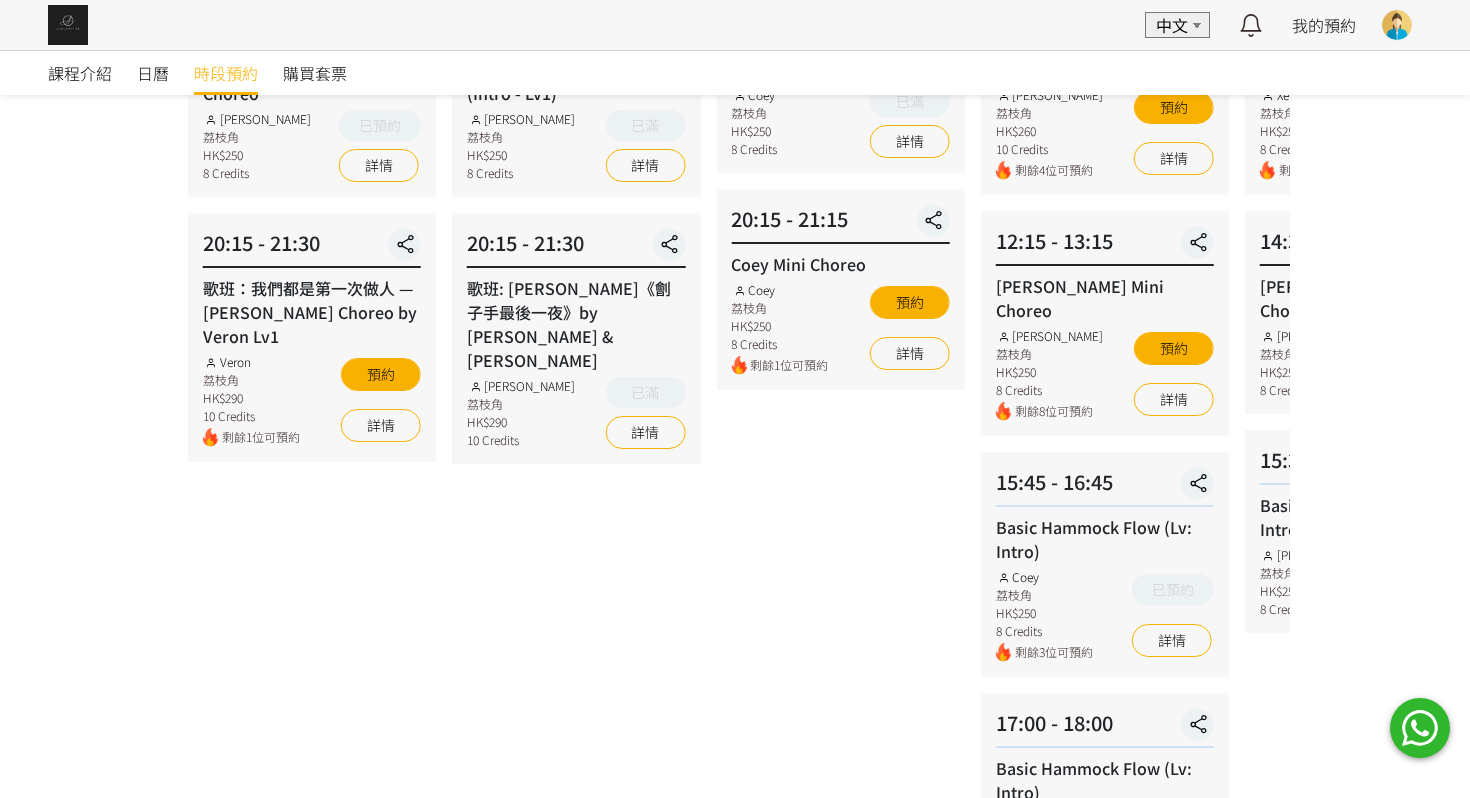 scroll, scrollTop: 0, scrollLeft: 0, axis: both 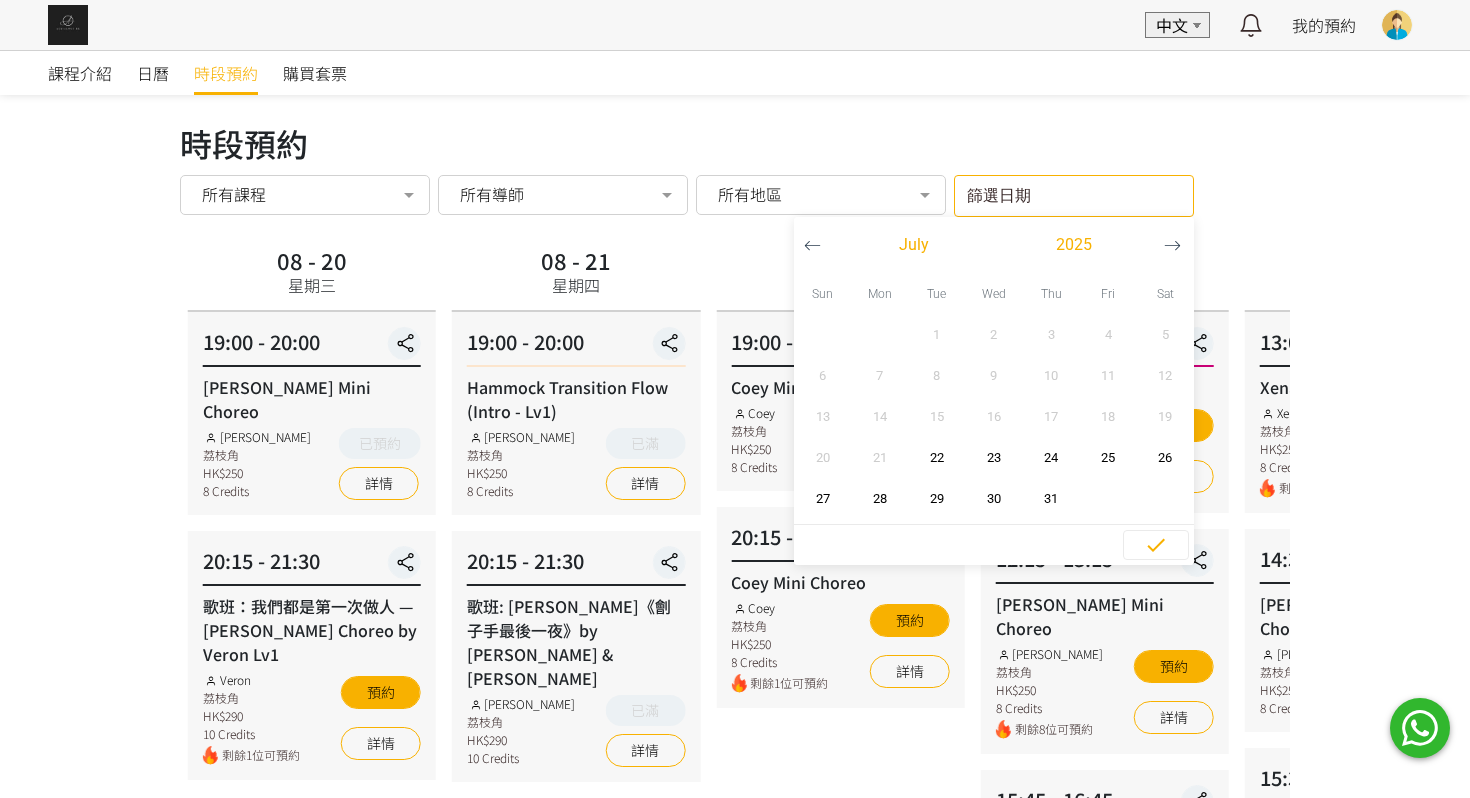 click on "篩選日期" at bounding box center [1074, 196] 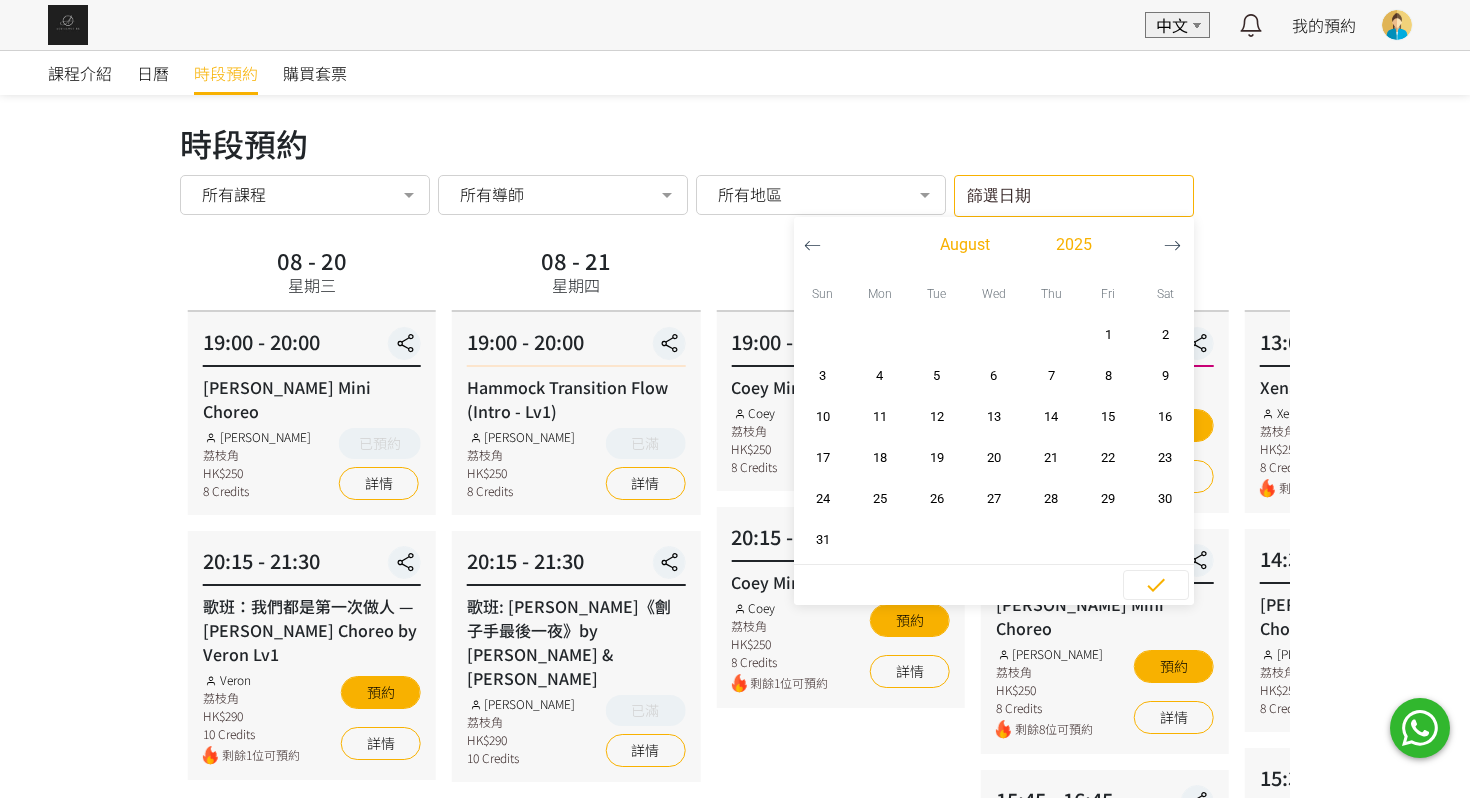 click 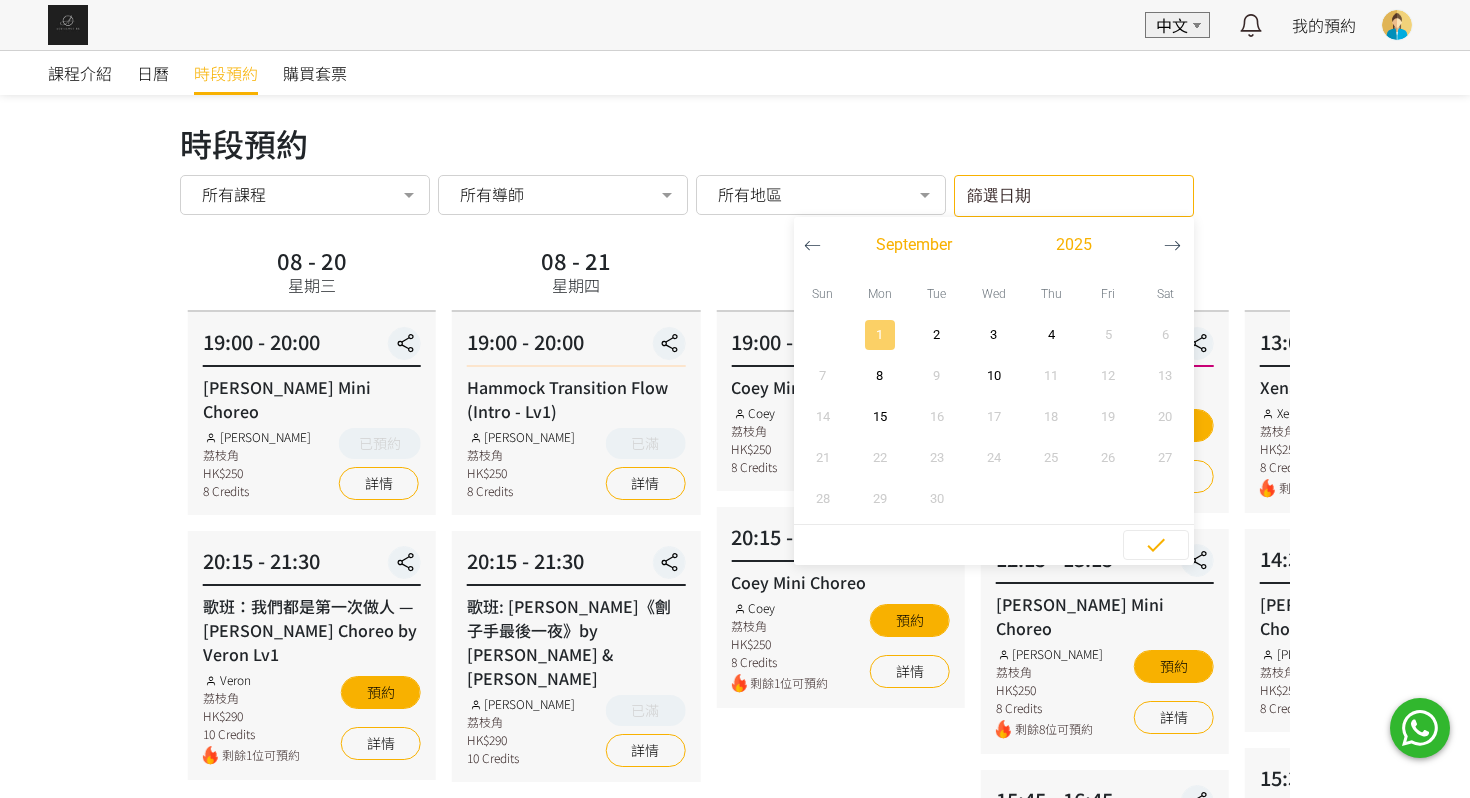 click on "1" at bounding box center [879, 335] 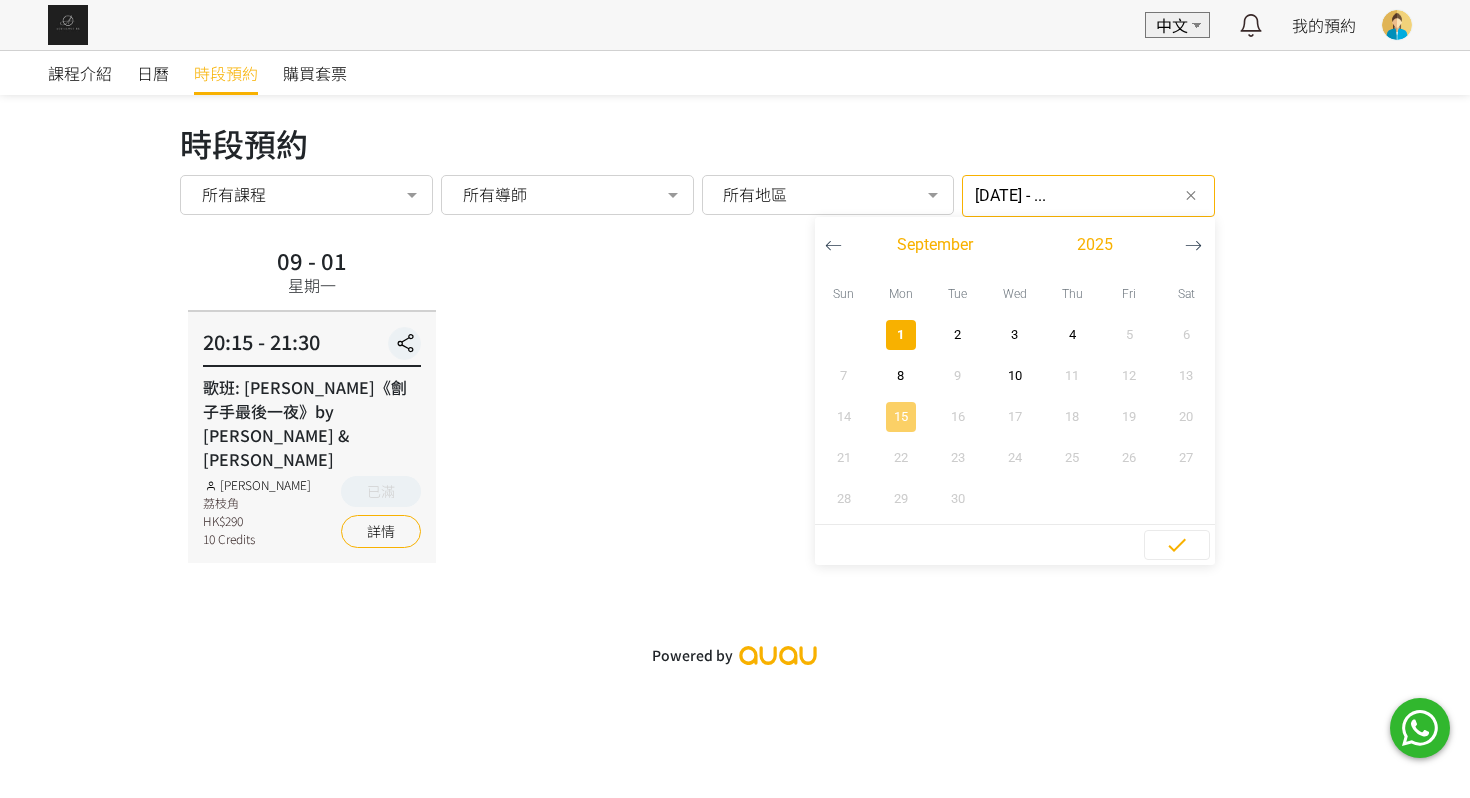 click on "15" at bounding box center [900, 417] 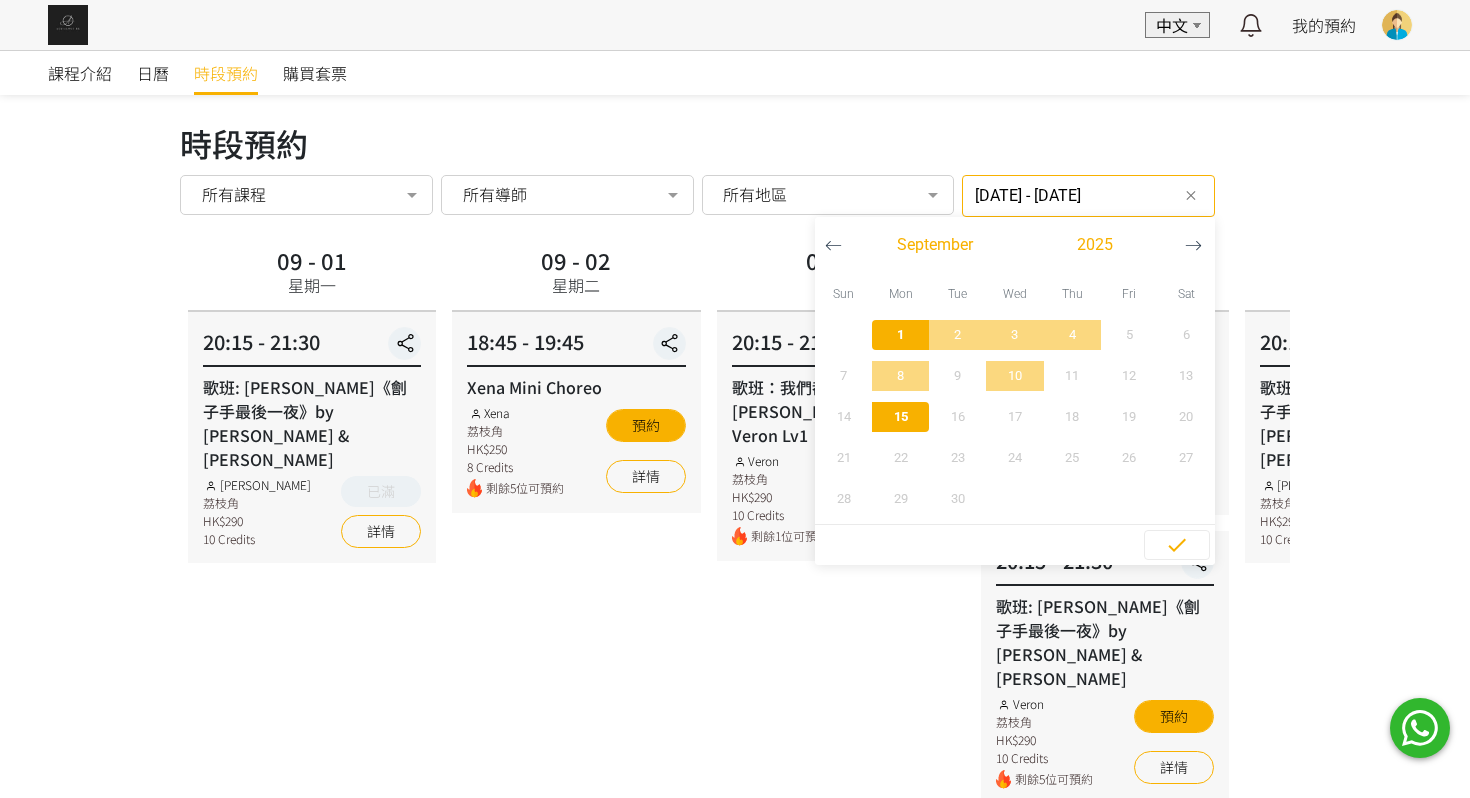 click on "09 -
02
星期二
18:45 - 19:45
Xena Mini Choreo
Xena
荔枝角
HK$250
8 Credits
剩餘5位可預約
預約
詳情" at bounding box center [576, 522] 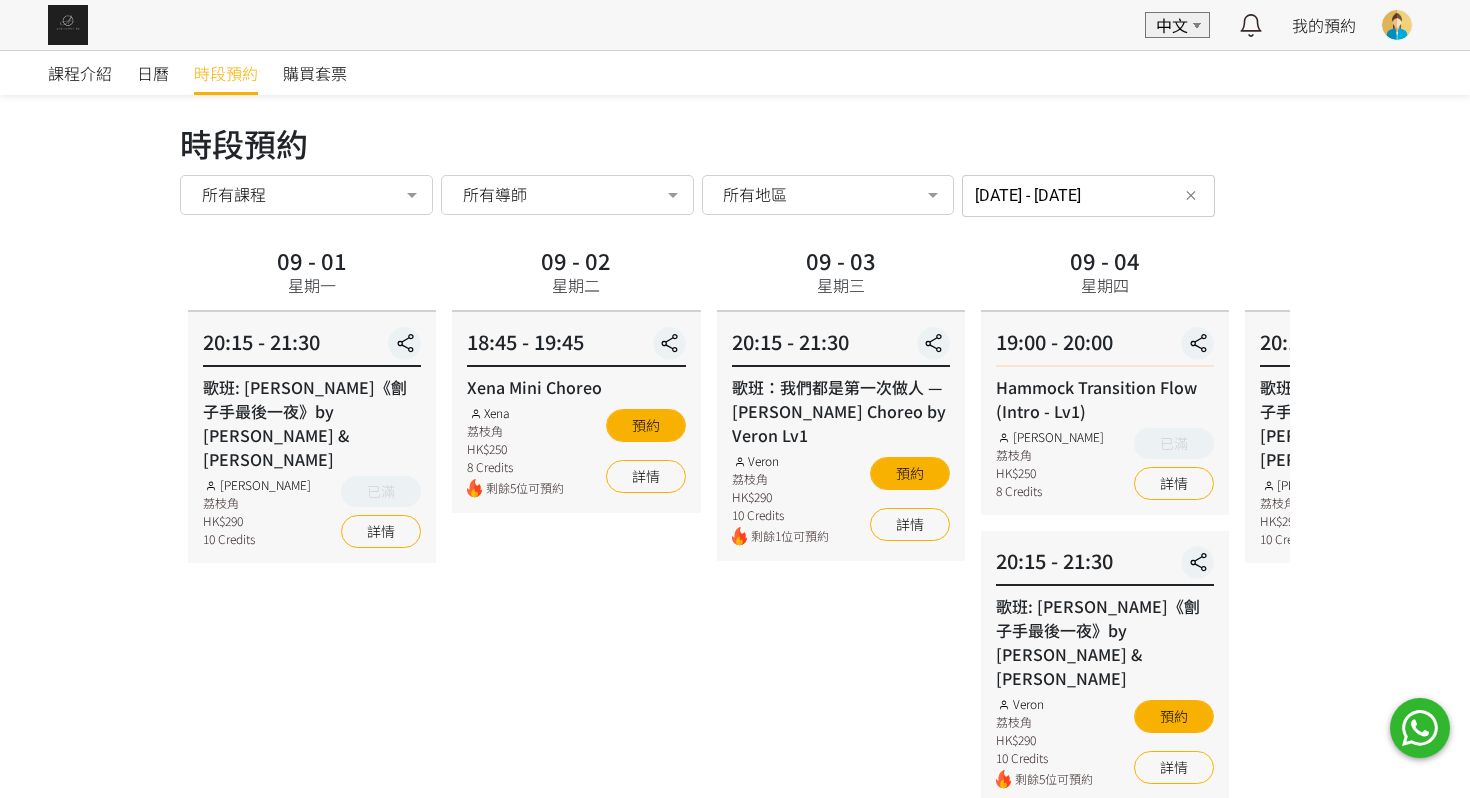 scroll, scrollTop: 71, scrollLeft: 0, axis: vertical 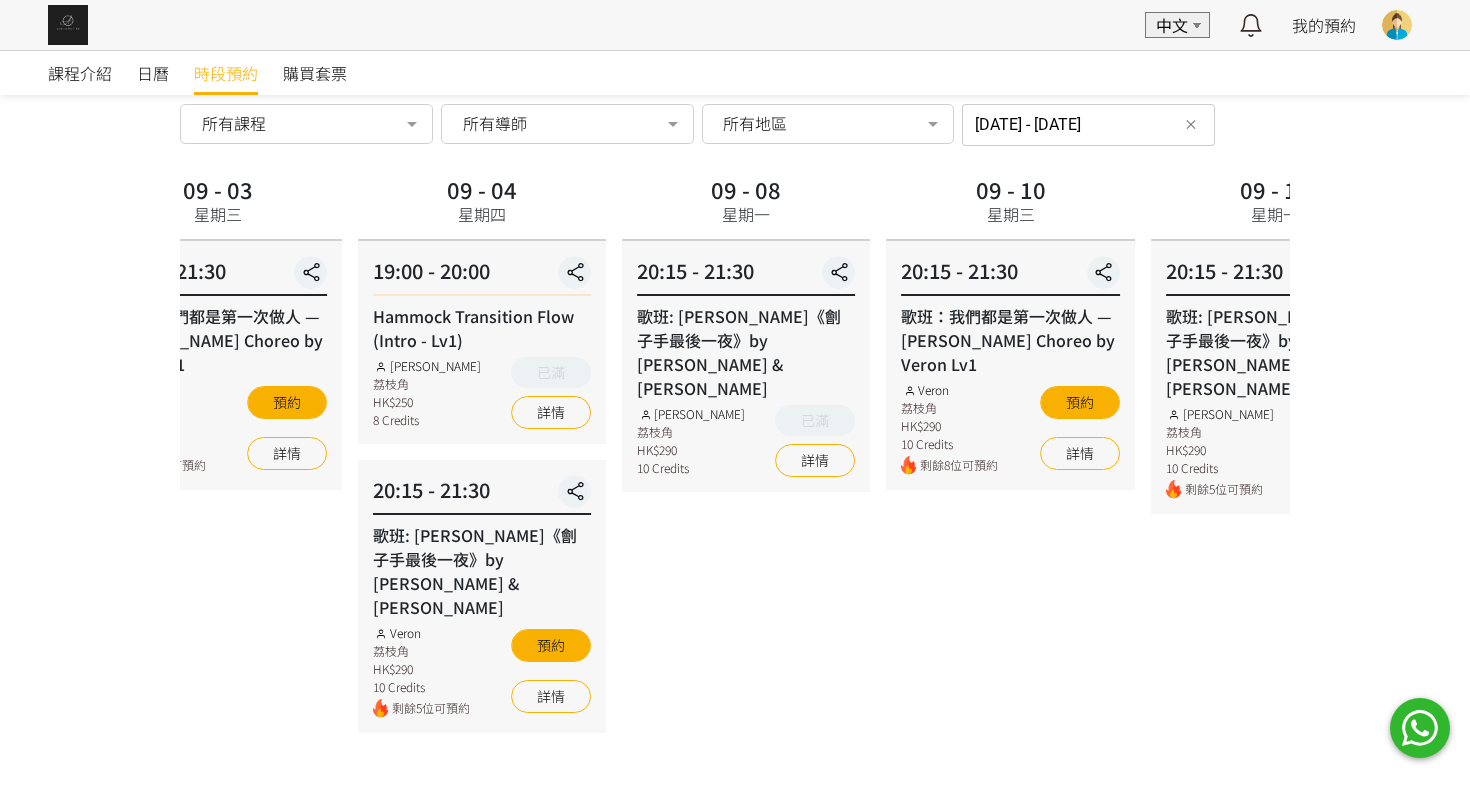 click on "19:00 - 20:00
Hammock Transition Flow (Intro - Lv1)
Rachel Ng
荔枝角
HK$250
8 Credits
已滿
詳情" at bounding box center [482, 342] 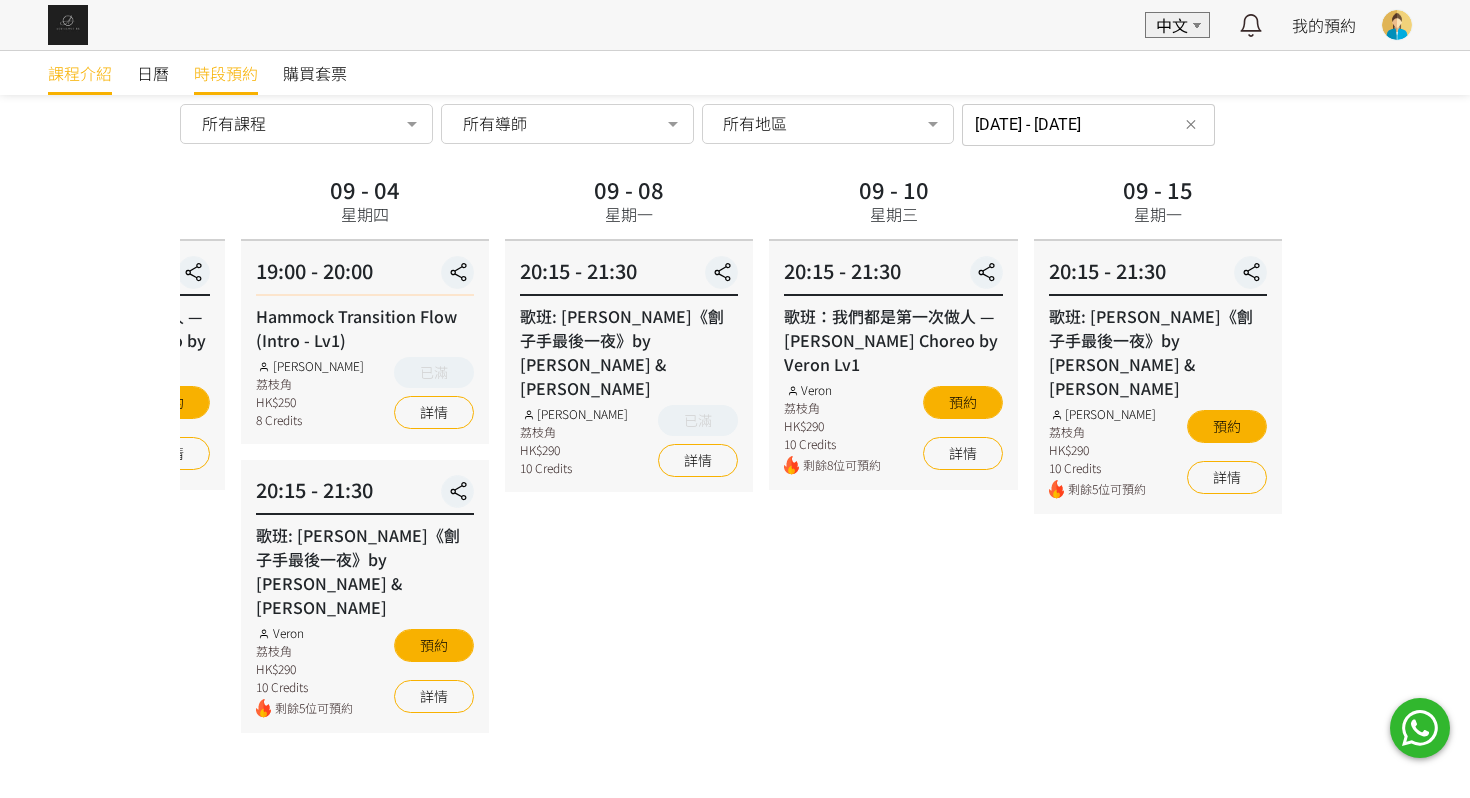click on "課程介紹" at bounding box center [80, 73] 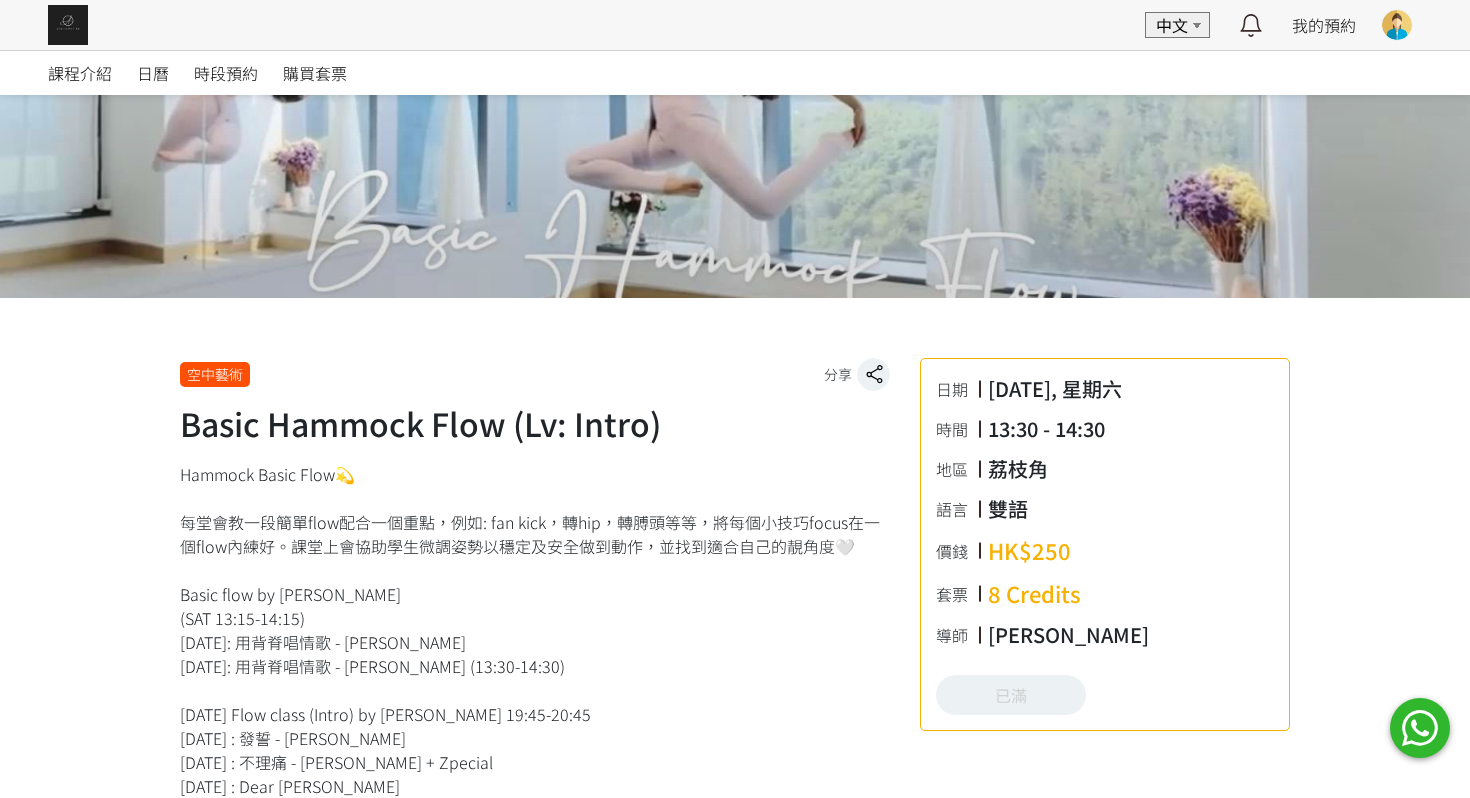 scroll, scrollTop: 199, scrollLeft: 0, axis: vertical 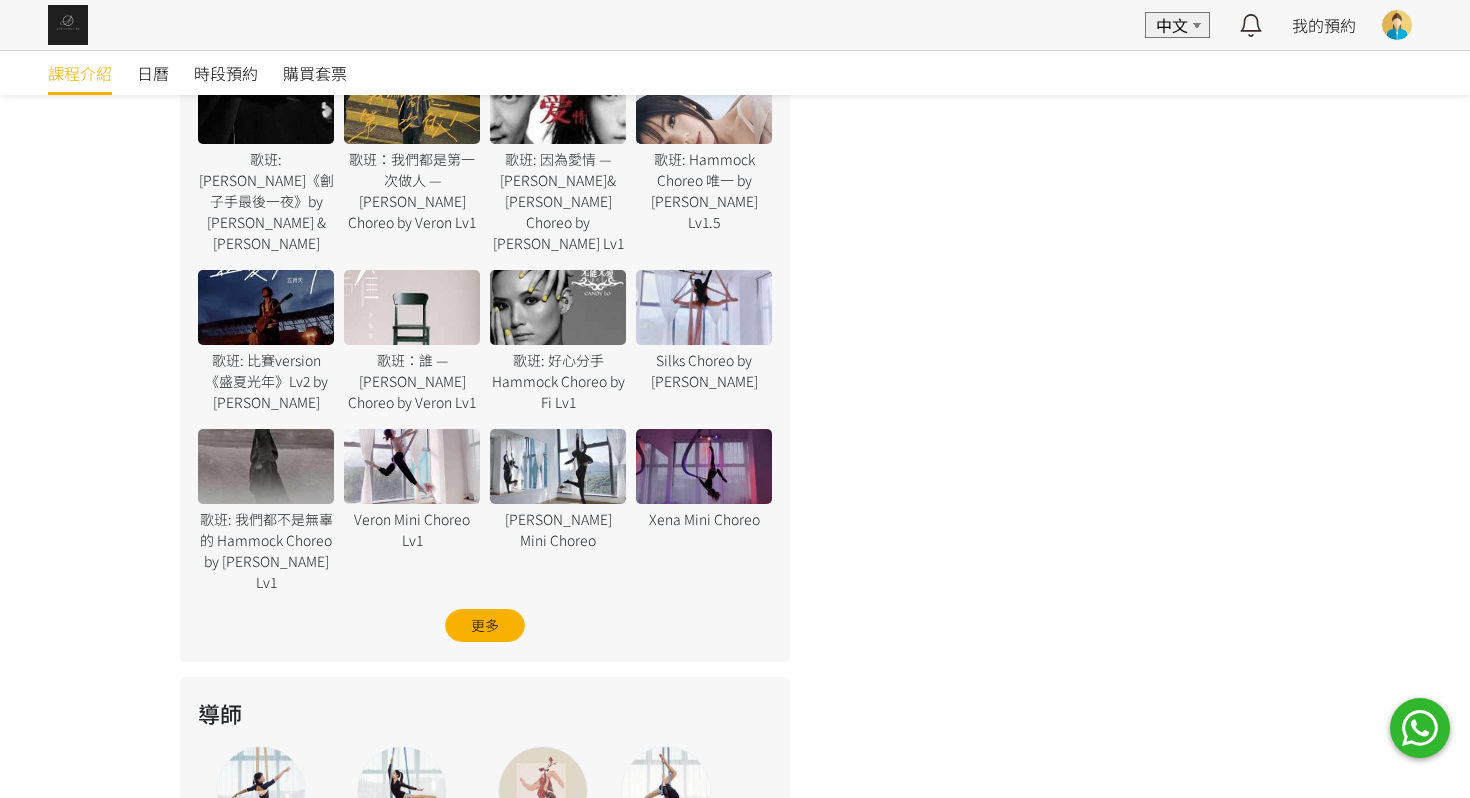 click at bounding box center [735, 399] 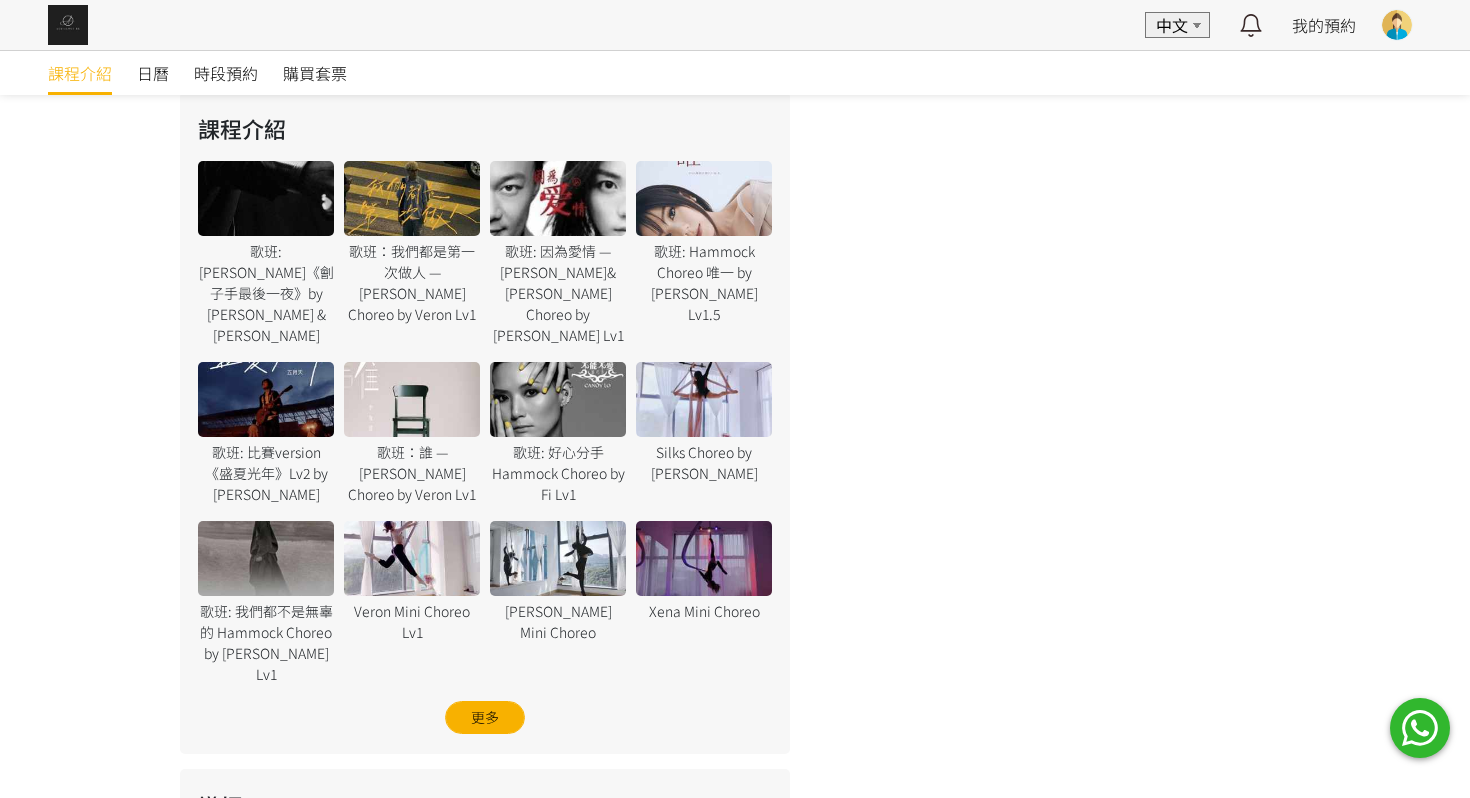 scroll, scrollTop: 1209, scrollLeft: 0, axis: vertical 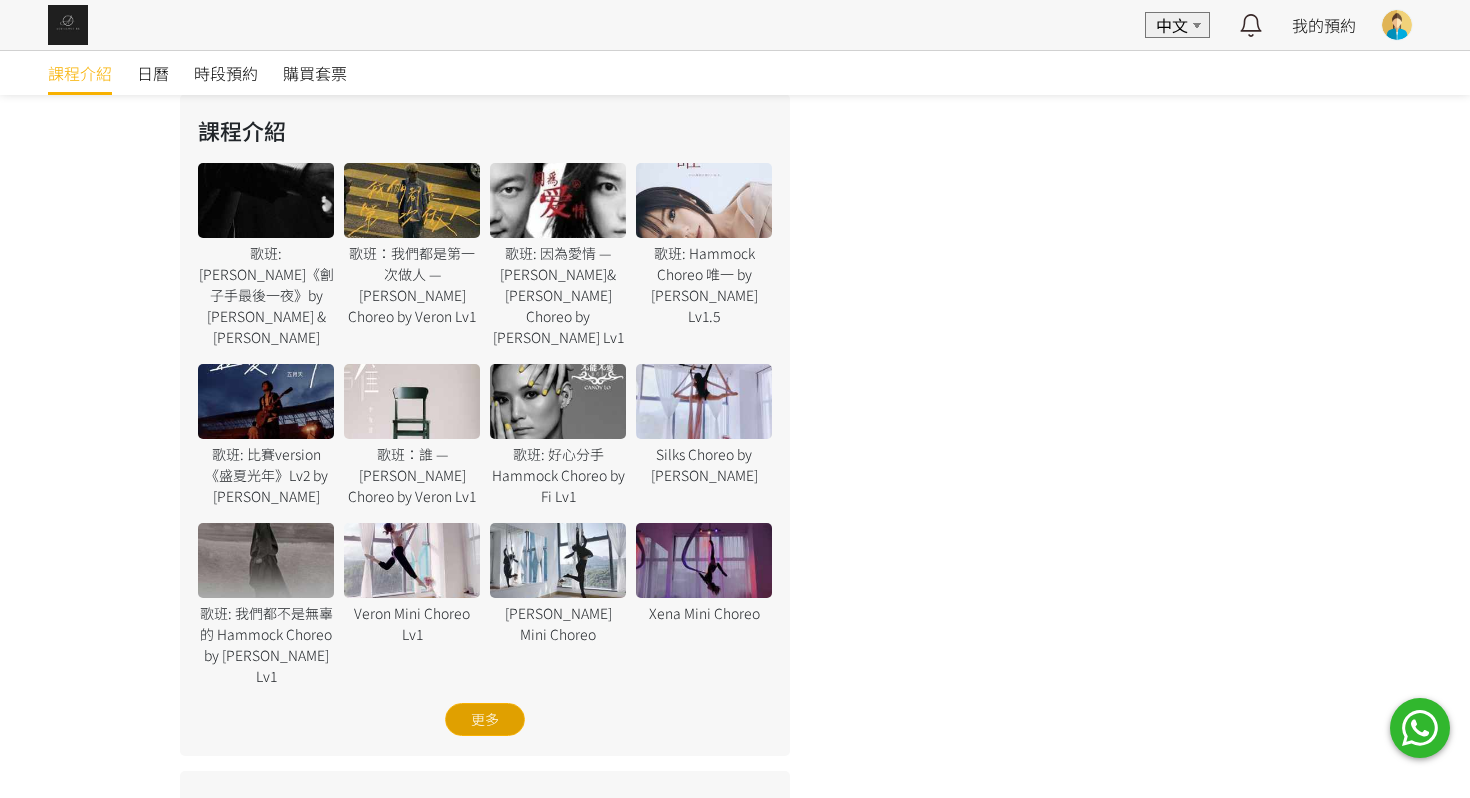 click on "更多" at bounding box center (485, 719) 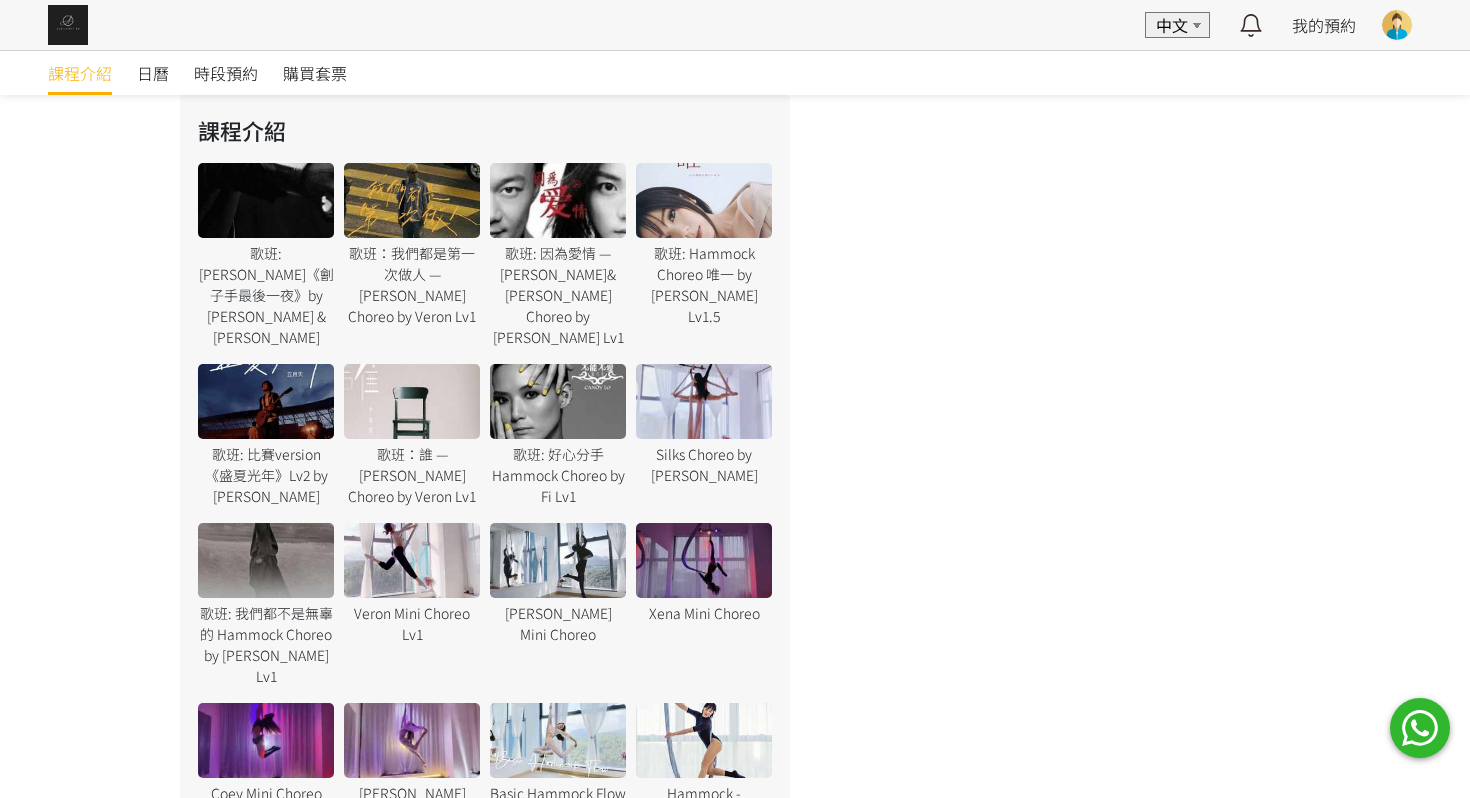 click on "歌班：誰 — [PERSON_NAME] Choreo by Veron Lv1" at bounding box center [412, 475] 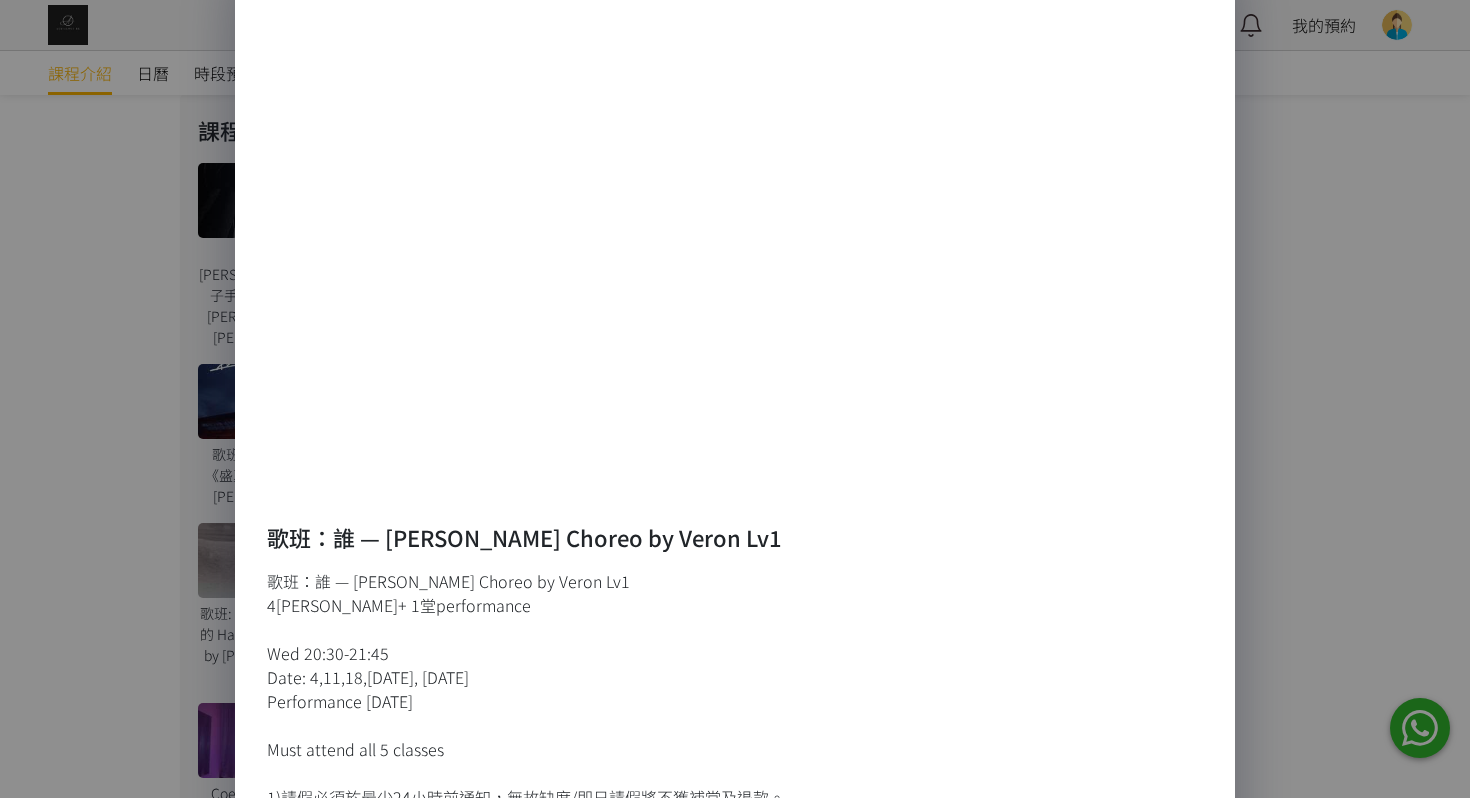 scroll, scrollTop: 75, scrollLeft: 0, axis: vertical 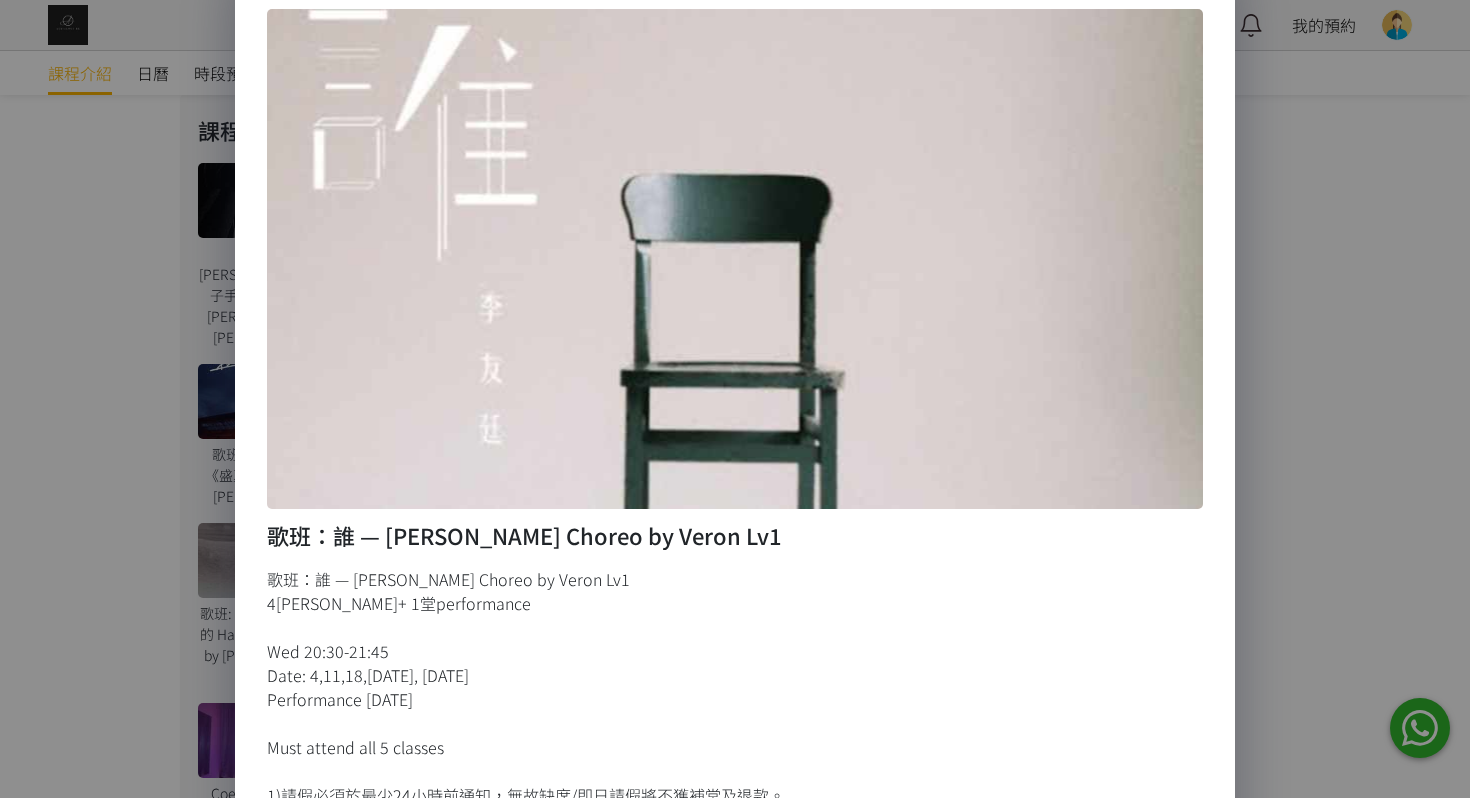 click on "歌班：誰 — [PERSON_NAME] Choreo by Veron Lv1   歌班：誰 — [PERSON_NAME] Choreo by Veron Lv1
4[PERSON_NAME]+ 1堂performance
Wed 20:30-21:45
Date: 4,11,18,[DATE], [DATE]
Performance [DATE]
Must attend all 5 classes
1)請假必須於最少24小時前通知，無故缺席/即日請假將不獲補堂及退款。
課前24小時內，如因任何個人理由未能上課(包括生病或受傷等)，均不設退款或補堂，同學可自行揾人代上，並於課前24小時通知代上同學姓名及電話以便確認。
2) 上課前同學清楚了解自己身體情況，如有任何不適或受傷，請必須於課前通知老師。同學亦應清楚明白此項運動存在風險包括及不限於滑倒，跌落，燒傷，擦傷，扭傷，割傷，肌肉酸痛，骨骼肌肉受傷，骨折甚至嚴重威脅生命的危險。" at bounding box center [735, 399] 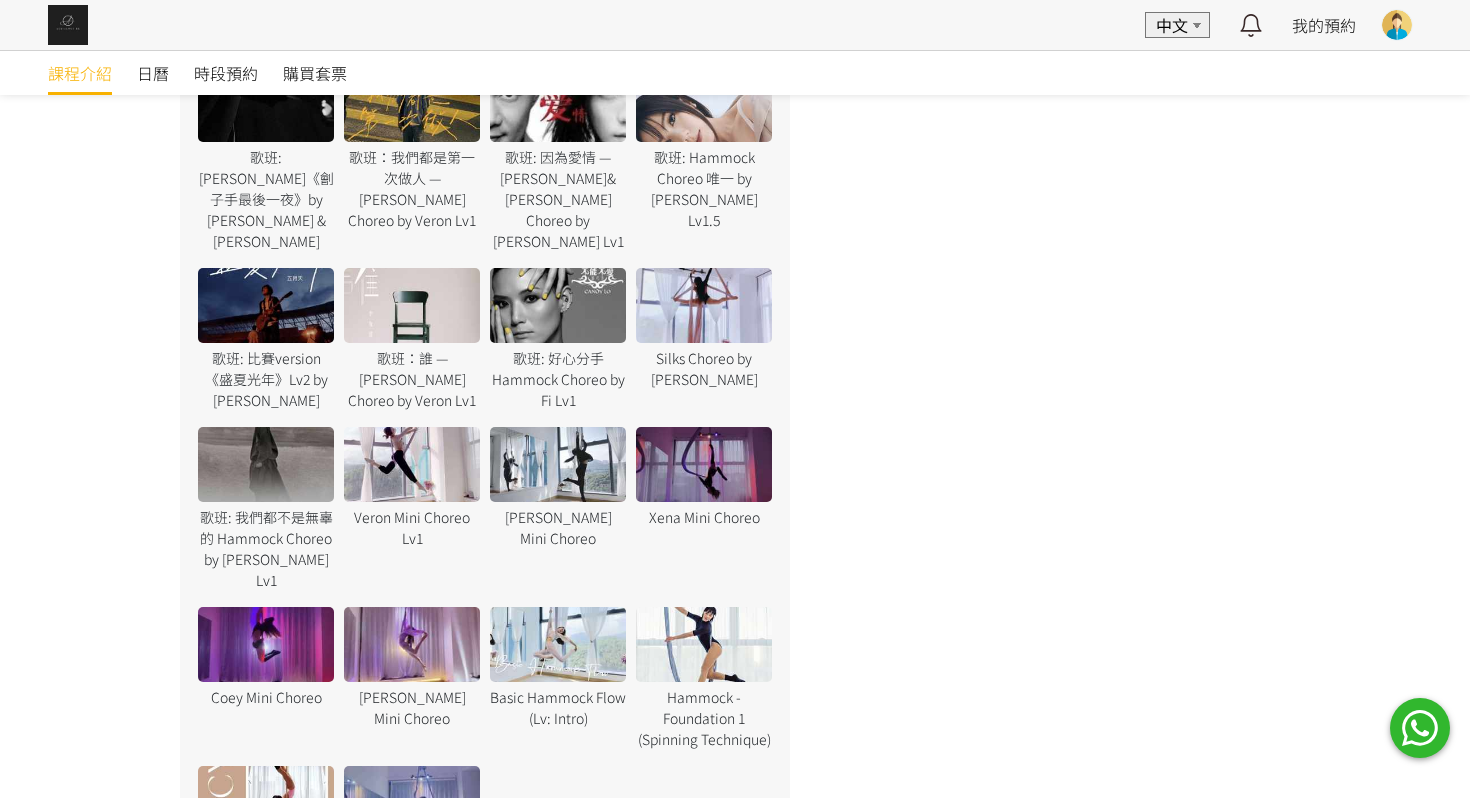 scroll, scrollTop: 1344, scrollLeft: 0, axis: vertical 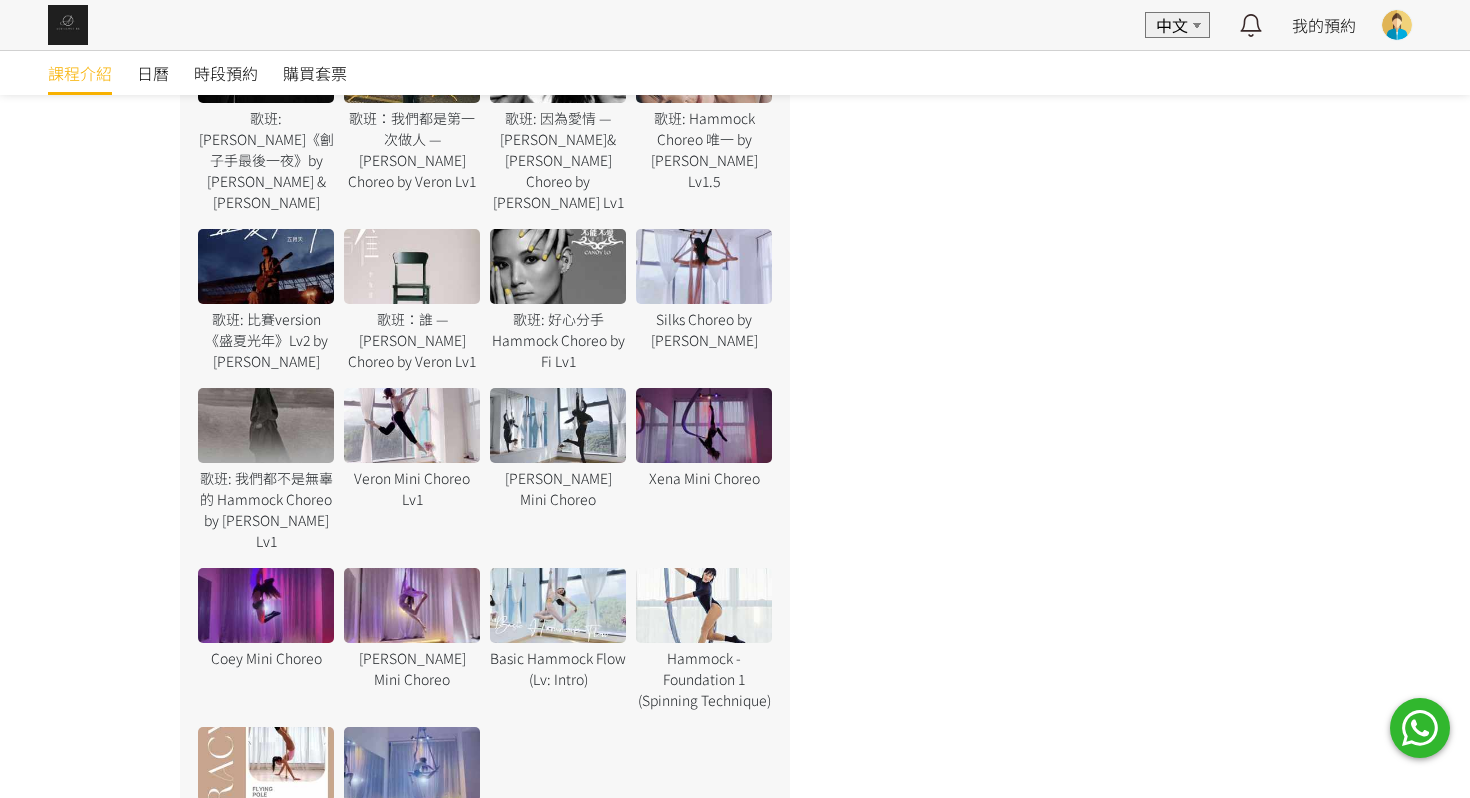 click at bounding box center (266, 425) 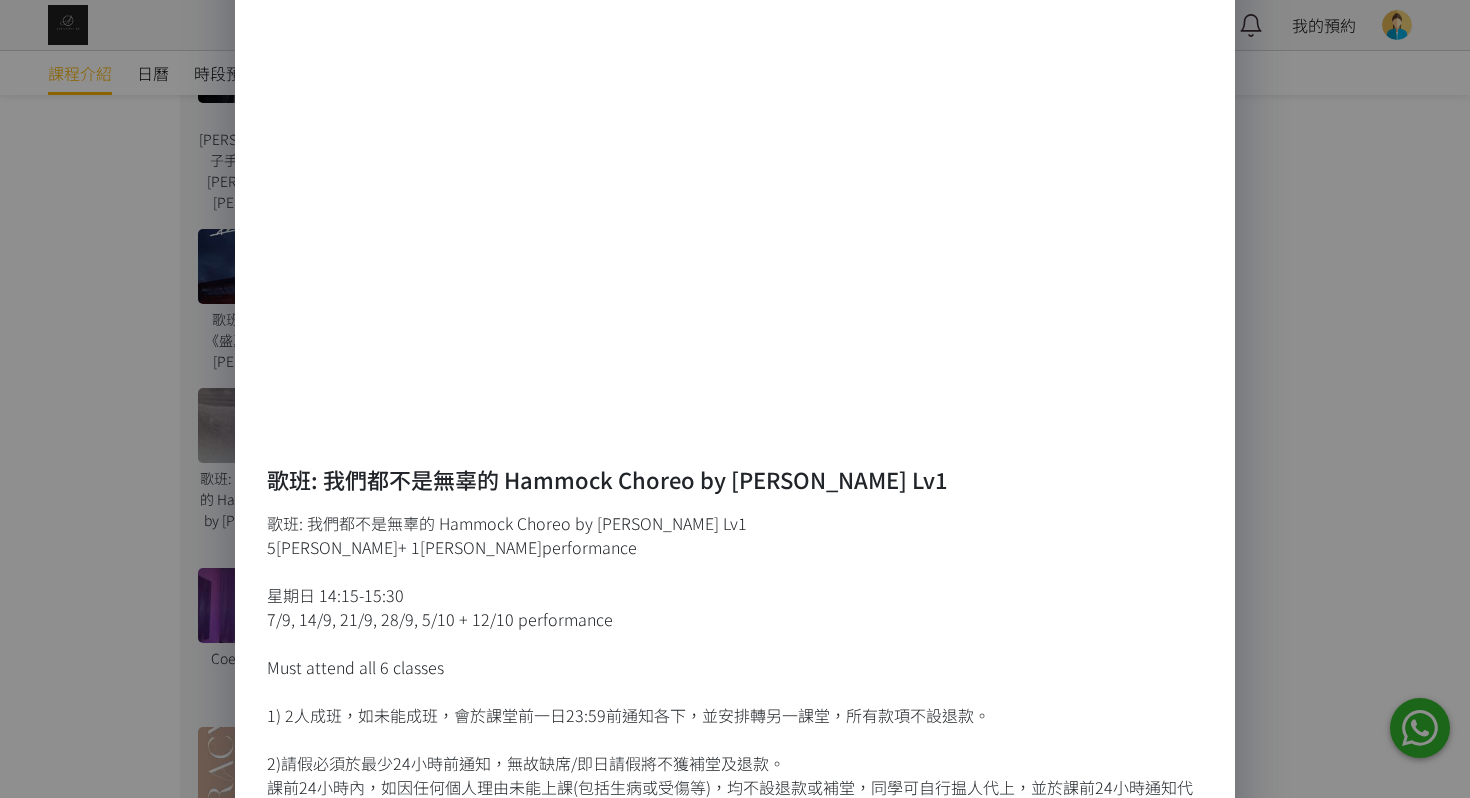 scroll, scrollTop: 130, scrollLeft: 0, axis: vertical 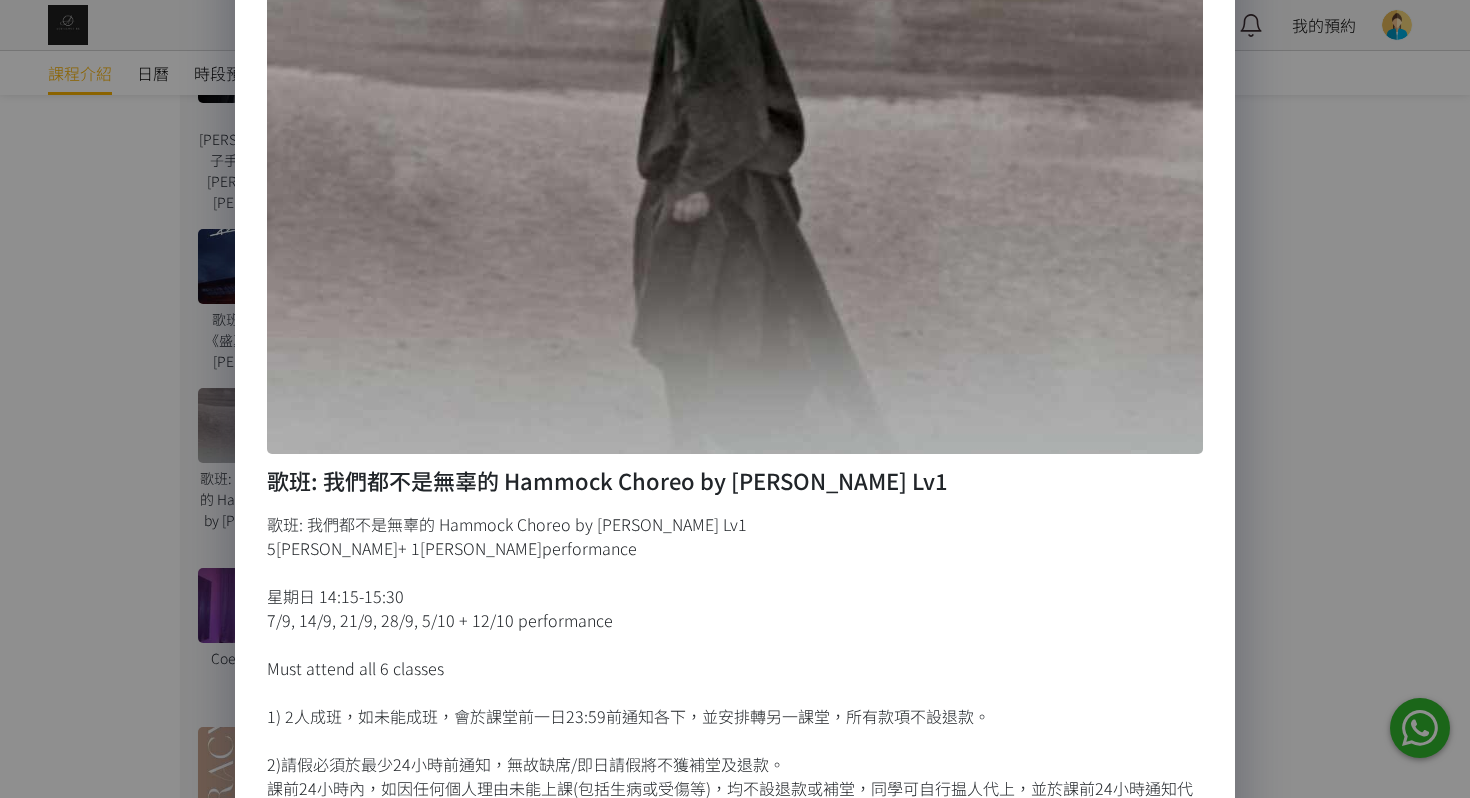 click on "歌班: 我們都不是無辜的 Hammock Choreo by [PERSON_NAME] Lv1   歌班: 我們都不是無辜的 Hammock Choreo by [PERSON_NAME] Lv1
5[PERSON_NAME]+ 1[PERSON_NAME]performance
星期日 14:15-15:30
7/9, 14/9, 21/9, 28/9, 5/10 + 12/10 performance
Must attend all 6 classes
1) 2人成班，如未能成班，會於課堂前一日23:59前通知各下，並安排轉另一課堂，所有款項不設退款。
2)請假必須於最少24小時前通知，無故缺席/即日請假將不獲補堂及退款。
課前24小時內，如因任何個人理由未能上課(包括生病或受傷等)，均不設退款或補堂，同學可自行揾人代上，並於課前24小時通知代上同學姓名及電話以便確認。
3) 上課前同學清楚了解自己身體情況，如有任何不適或受傷，請必須於課前通知老師。同學亦應清楚明白此項運動存在風險包括及不限於滑倒，跌落，燒傷，擦傷，扭傷，割傷，肌肉酸痛，骨骼肌肉受傷，骨折甚至嚴重威脅生命的危險。" at bounding box center [735, 399] 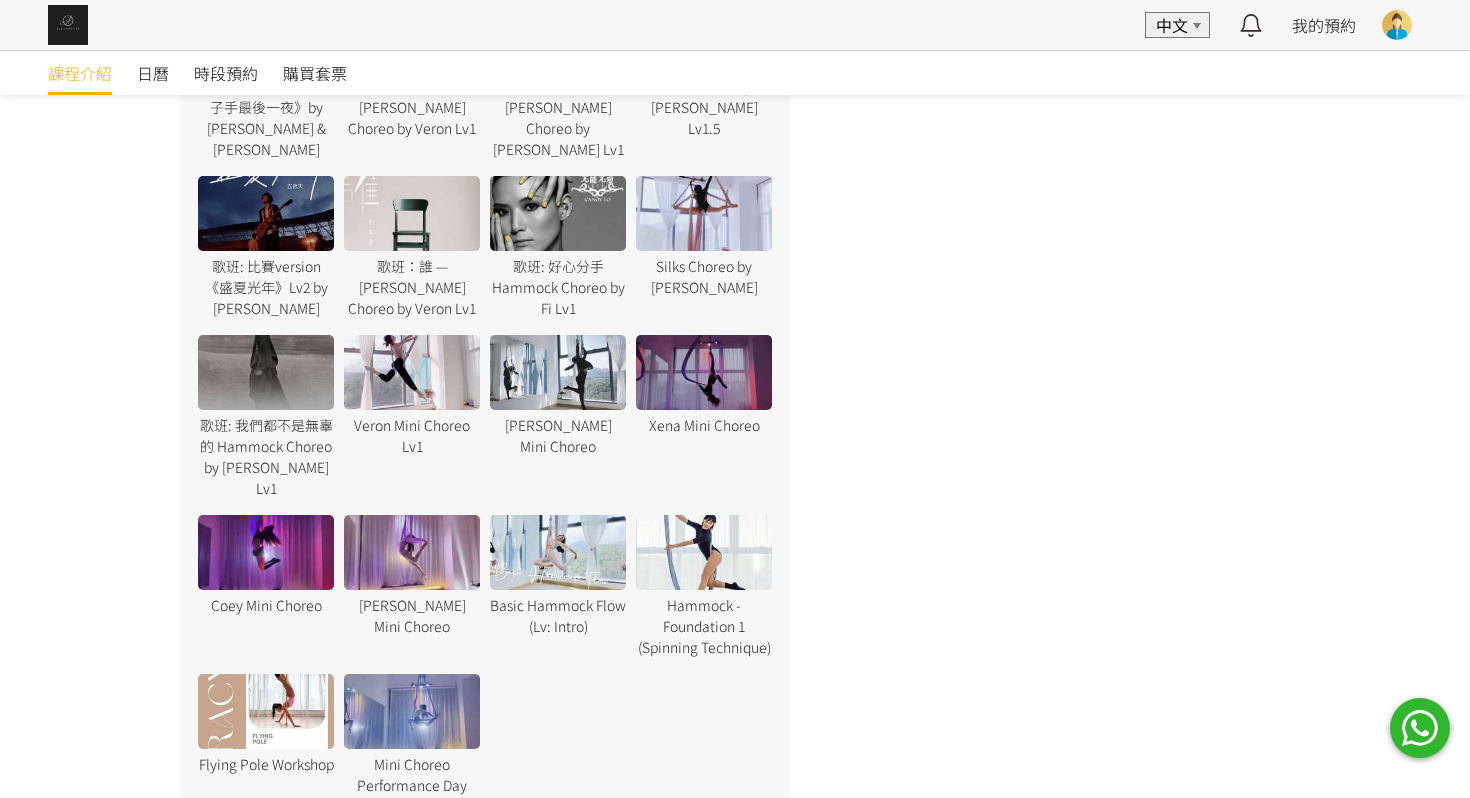 scroll, scrollTop: 1396, scrollLeft: 0, axis: vertical 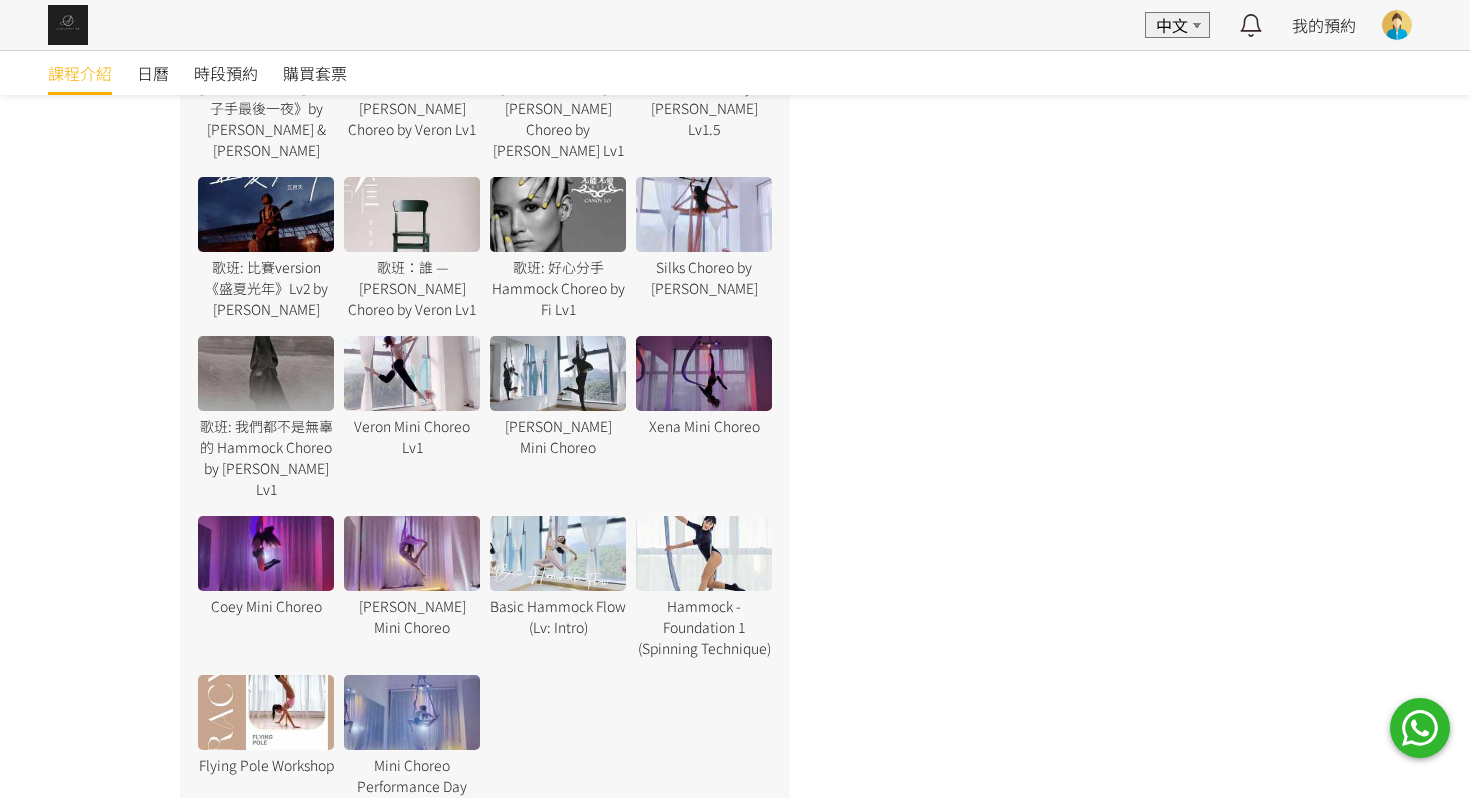 click on "[PERSON_NAME] Mini Choreo" at bounding box center [558, 437] 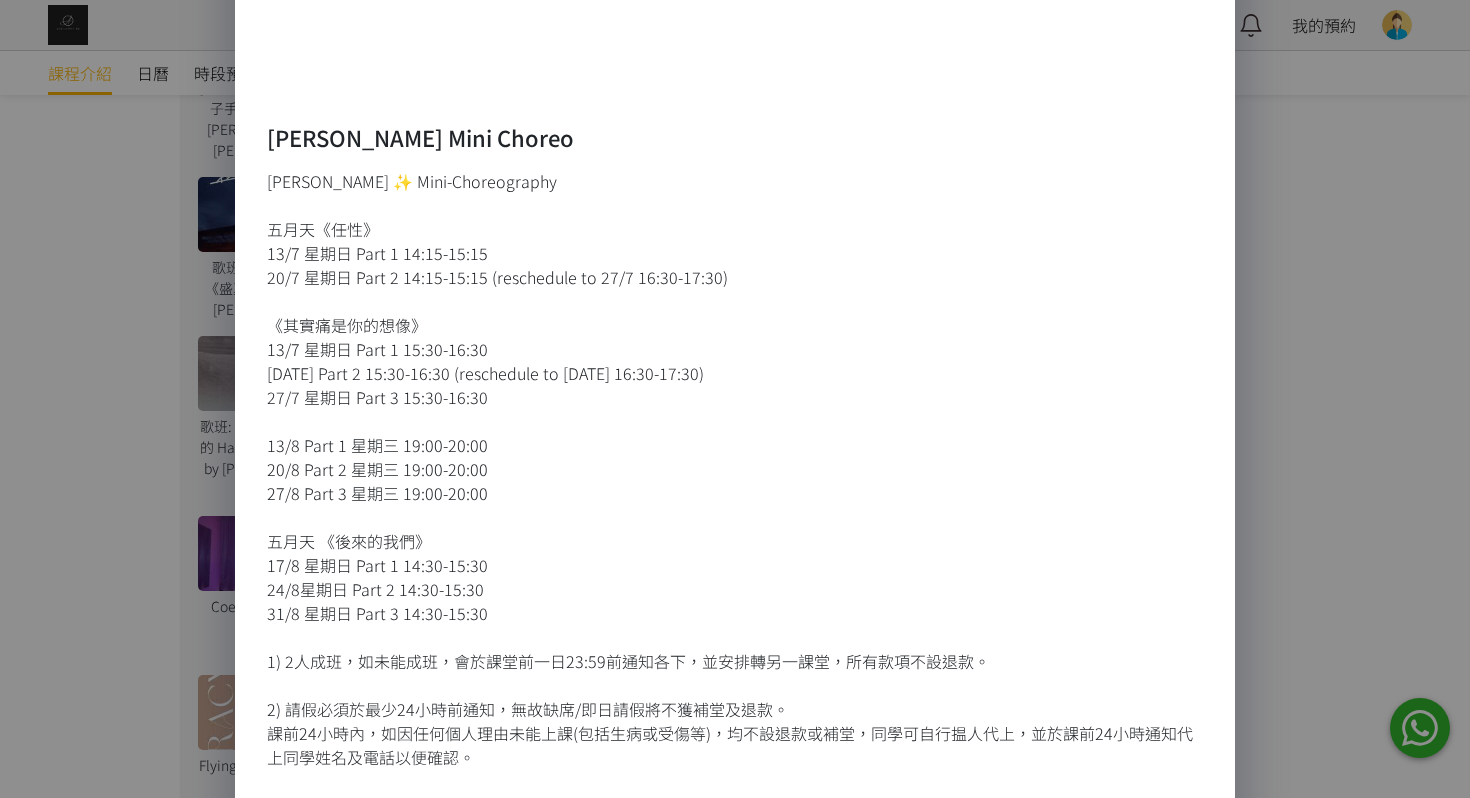 scroll, scrollTop: 474, scrollLeft: 0, axis: vertical 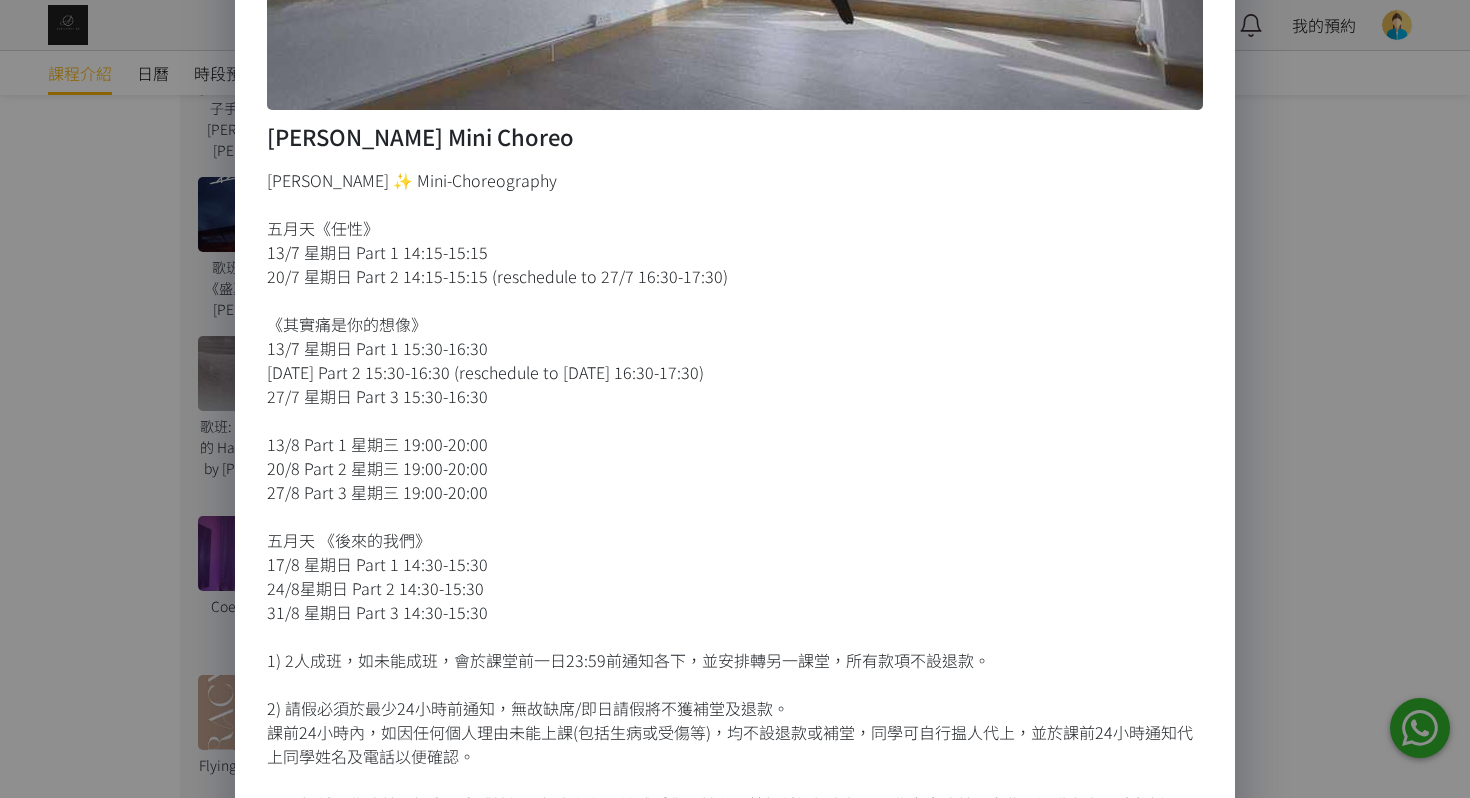 click on "[PERSON_NAME] Mini Choreo   [PERSON_NAME] ✨ Mini-Choreography
五月天《任性》
[DATE] Part 1 14:15-15:15
[DATE] Part 2 14:15-15:15 (reschedule to 27/7 16:30-17:30)
《其實痛是你的想像》
[DATE] Part 1 15:30-16:30
[DATE] Part 2 15:30-16:30 (reschedule to [DATE] 16:30-17:30)
[DATE] Part 3 15:30-16:30
13/8 Part 1 星期三 19:00-20:00
20/8 Part 2 星期三 19:00-20:00
27/8 Part 3 星期三 19:00-20:00
五月天 《後來的我們》
[DATE] Part 1 14:30-15:30
[DATE] Part 2 14:30-15:30
[DATE] Part 3 14:30-15:30
1) 2人成班，如未能成班，會於課堂前一日23:59前通知各下，並安排轉另一課堂，所有款項不設退款。
2) 請假必須於最少24小時前通知，無故缺席/即日請假將不獲補堂及退款。" at bounding box center (735, 399) 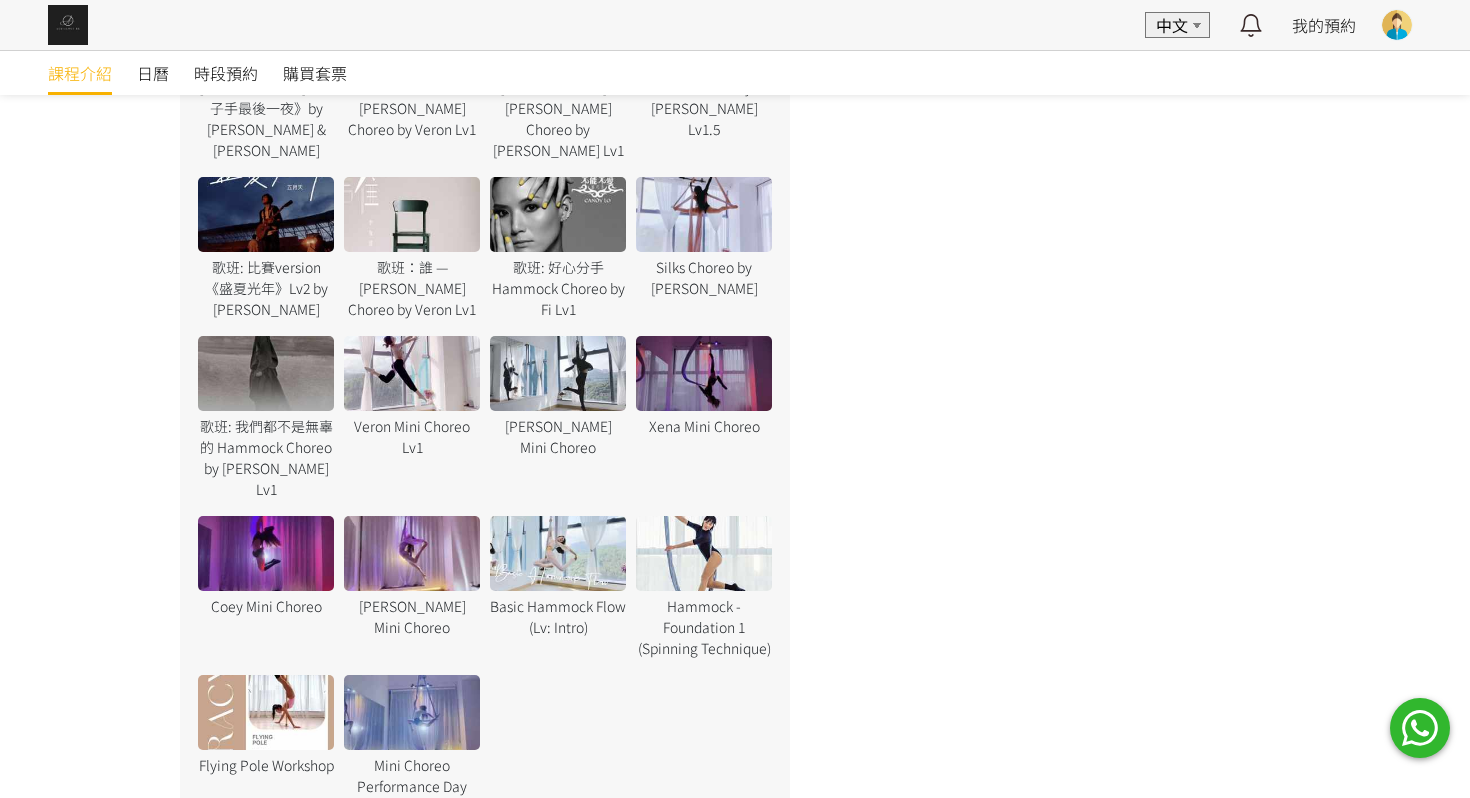 click on "歌班: [PERSON_NAME]《劊子手最後一夜》by [PERSON_NAME] & [PERSON_NAME]     歌班：我們都是第一次做人 — [PERSON_NAME] Choreo by Veron Lv1     歌班: 因為愛情 — [PERSON_NAME]&[PERSON_NAME] Choreo by Veron Lv1     歌班: Hammock Choreo 唯一 by [PERSON_NAME] Lv1.5     歌班: 比賽version 《盛夏光年》Lv2 by [PERSON_NAME]     歌班：誰 — [PERSON_NAME] Choreo by [PERSON_NAME] Lv1     歌班: 好心分手 Hammock Choreo by Fi Lv1     Silks Choreo by [PERSON_NAME]     歌班: 我們都不是無辜的 Hammock Choreo by [PERSON_NAME] Lv1     Veron Mini Choreo Lv1     [PERSON_NAME] Mini Choreo     Xena Mini Choreo       Coey Mini Choreo     [PERSON_NAME] Mini Choreo     Basic Hammock Flow (Lv: Intro)     Hammock - Foundation 1 (Spinning Technique)     Flying Pole Workshop     Mini Choreo Performance Day" at bounding box center (485, 394) 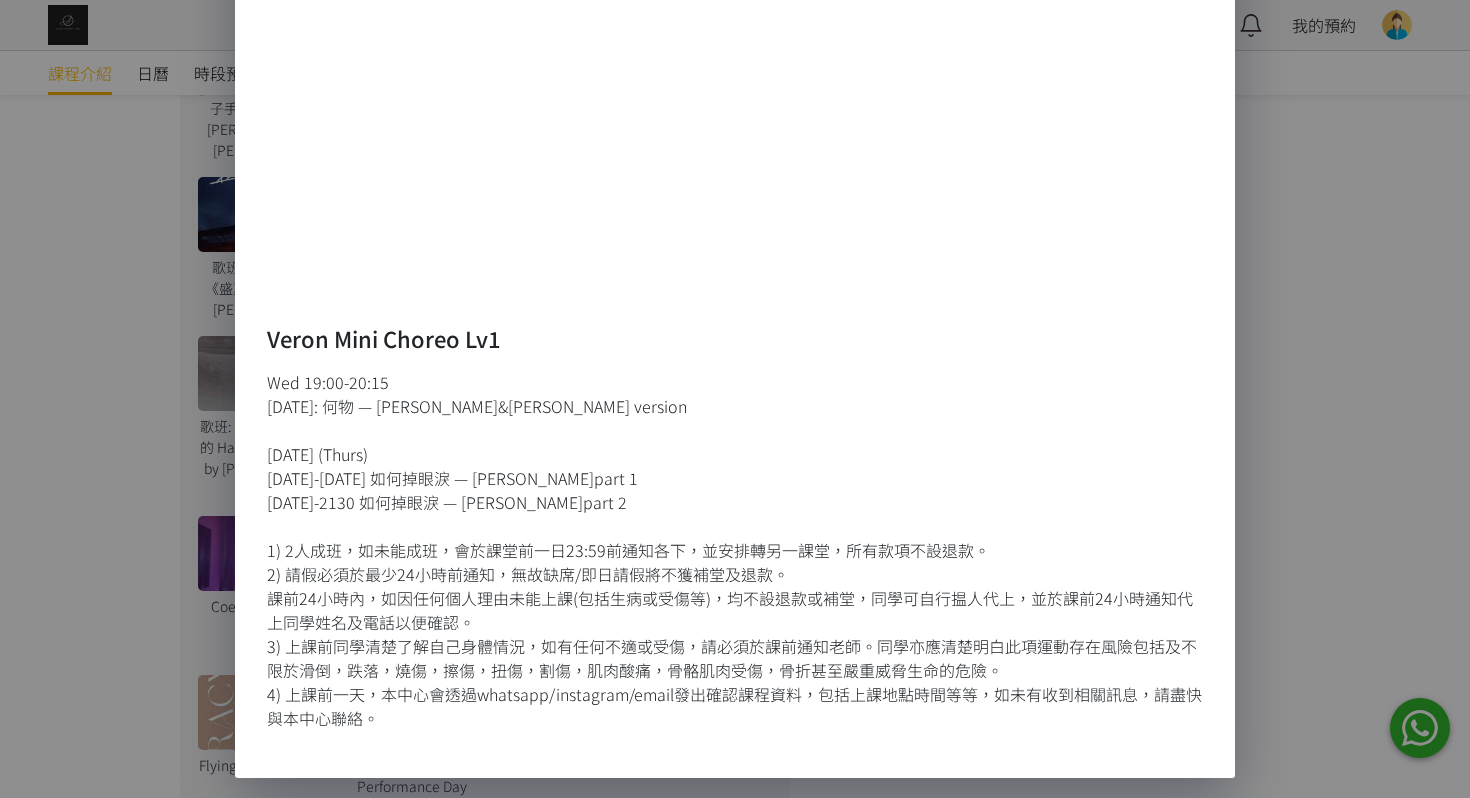 scroll, scrollTop: 268, scrollLeft: 0, axis: vertical 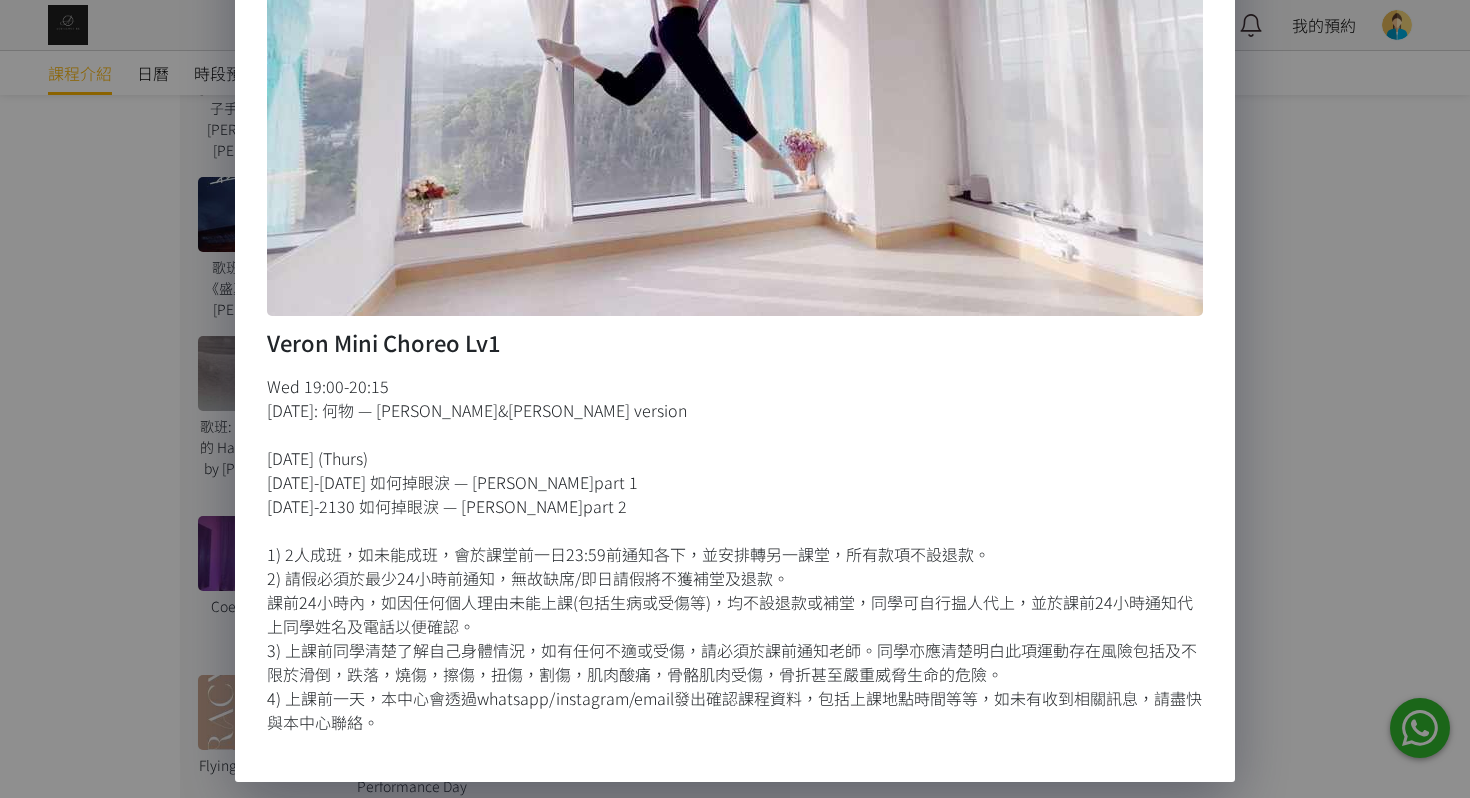 click on "Veron Mini Choreo Lv1   Wed 19:00-20:15
[DATE]: 何物 — [PERSON_NAME]&[PERSON_NAME] version
[DATE] (Thurs)
[DATE]-[DATE] 如何掉眼淚 — [PERSON_NAME]part 1
[DATE]-2130 如何掉眼淚 — [PERSON_NAME]part 2
1) 2人成班，如未能成班，會於課堂前一日23:59前通知各下，並安排轉另一課堂，所有款項不設退款。
2) 請假必須於最少24小時前通知，無故缺席/即日請假將不獲補堂及退款。
課前24小時內，如因任何個人理由未能上課(包括生病或受傷等)，均不設退款或補堂，同學可自行揾人代上，並於課前24小時通知代上同學姓名及電話以便確認。
3) 上課前同學清楚了解自己身體情況，如有任何不適或受傷，請必須於課前通知老師。同學亦應清楚明白此項運動存在風險包括及不限於滑倒，跌落，燒傷，擦傷，扭傷，割傷，肌肉酸痛，骨骼肌肉受傷，骨折甚至嚴重威脅生命的危險。" at bounding box center [735, 399] 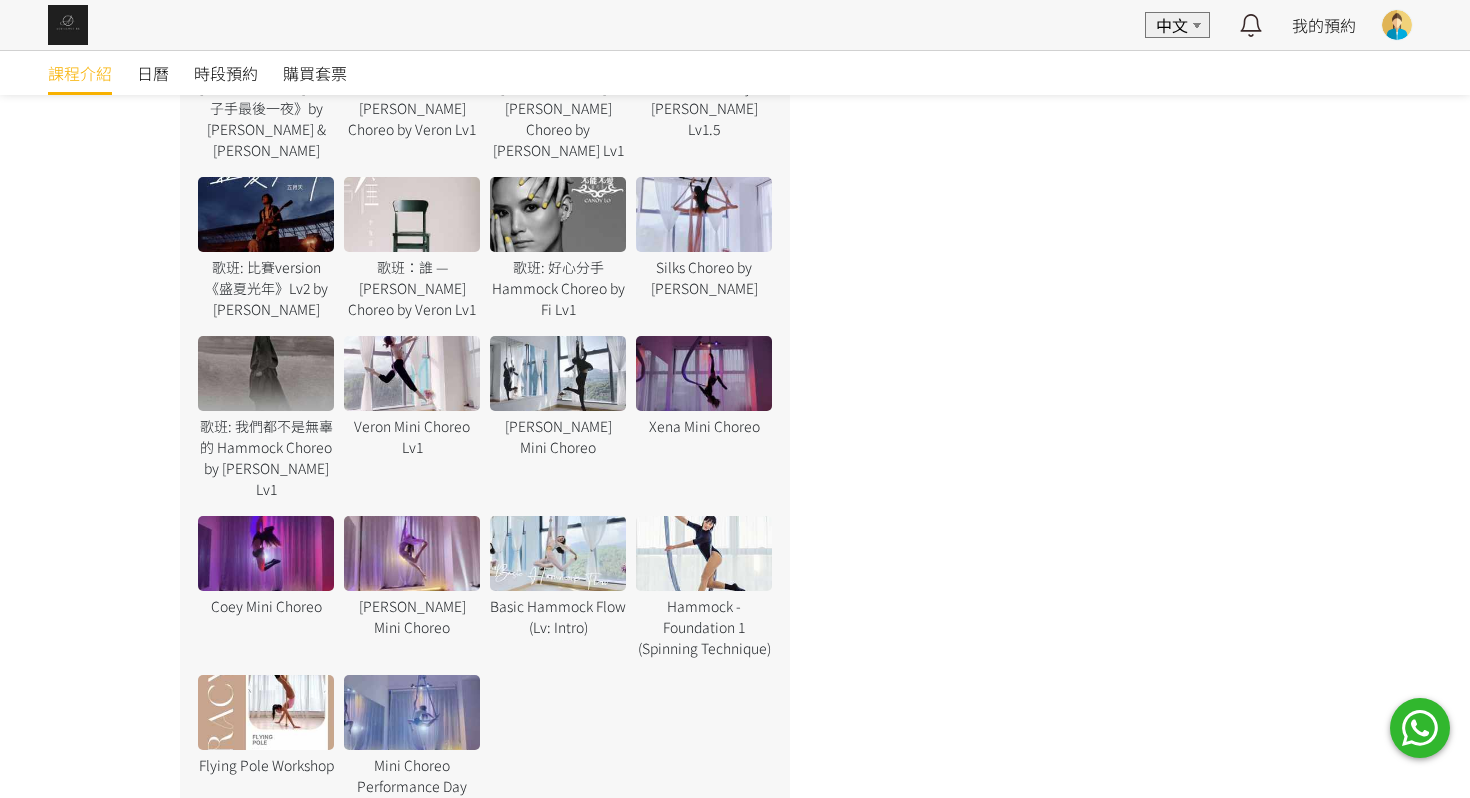 click at bounding box center [266, 553] 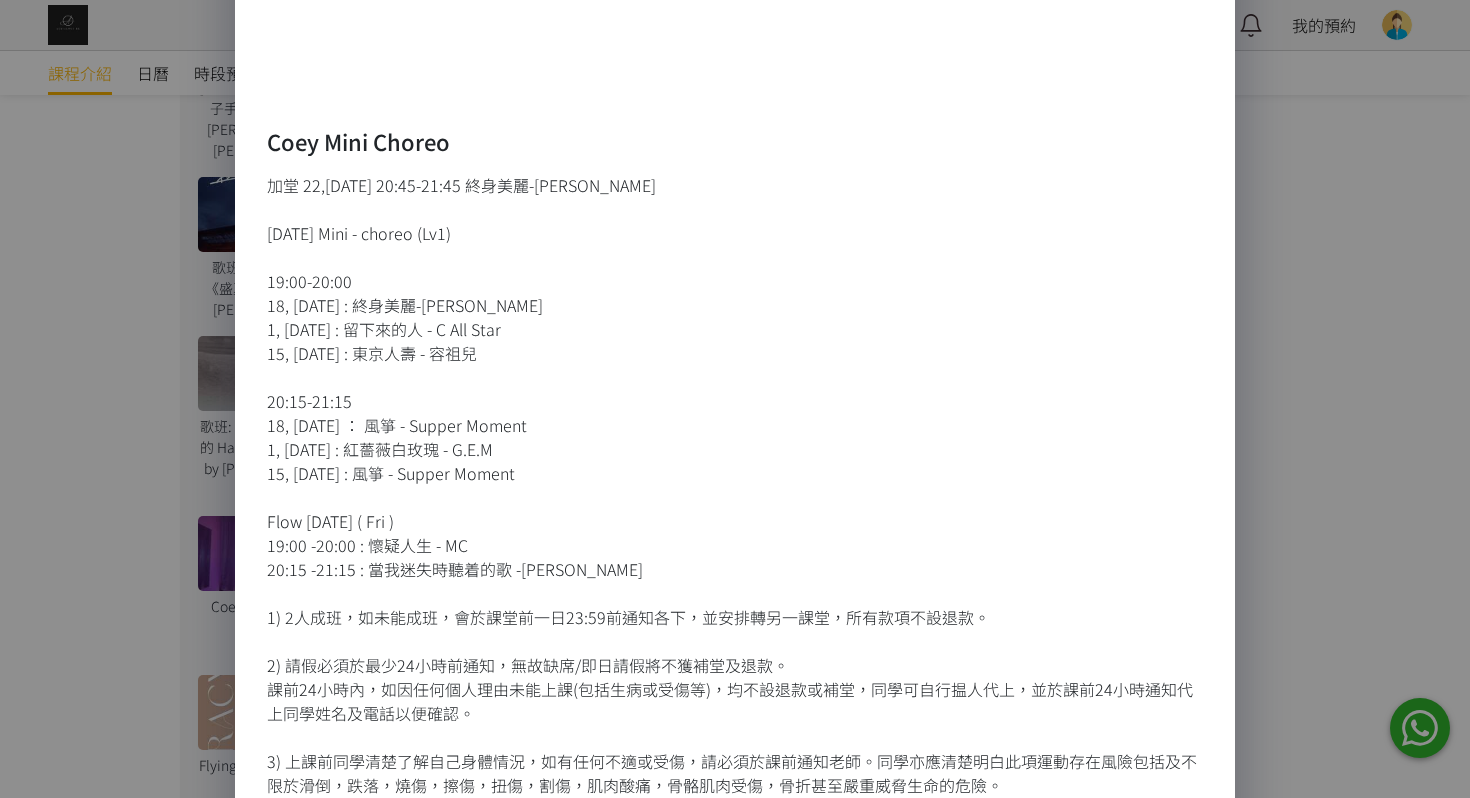 scroll, scrollTop: 506, scrollLeft: 0, axis: vertical 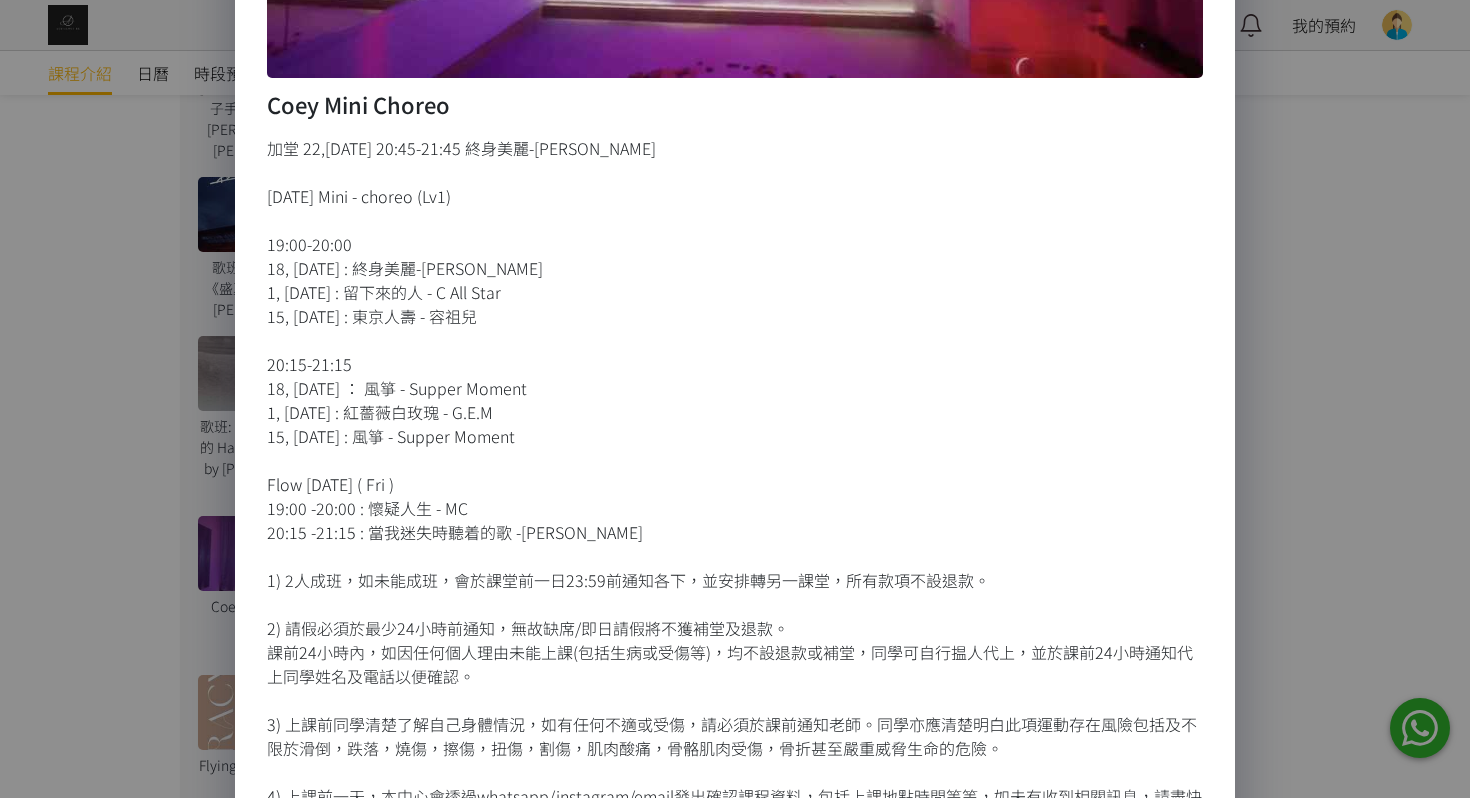 click on "Coey Mini Choreo   加堂 22,[DATE] 20:45-21:45 終身美麗-[PERSON_NAME][DATE] Mini - choreo (Lv1)
19:00-20:00
18, [DATE] : 終身美麗-[PERSON_NAME]1, [DATE]  : 留下來的人 - C All Star
15, [DATE] : 東京人壽 - 容祖兒
20:15-21:15
18, [DATE] ： 風箏 - Supper Moment
1, [DATE]  : 紅薔薇白玫瑰 - G.E.M
15, [DATE] : 風箏 - Supper Moment
Flow [DATE] ( Fri )
19:00 -20:00 : 懷疑人生 - MC
20:15 -21:15 : 當我迷失時聽着的歌 -[PERSON_NAME]
1) 2人成班，如未能成班，會於課堂前一日23:59前通知各下，並安排轉另一課堂，所有款項不設退款。
2) 請假必須於最少24小時前通知，無故缺席/即日請假將不獲補堂及退款。
課前24小時內，如因任何個人理由未能上課(包括生病或受傷等)，均不設退款或補堂，同學可自行揾人代上，並於課前24小時通知代上同學姓名及電話以便確認。" at bounding box center (735, 197) 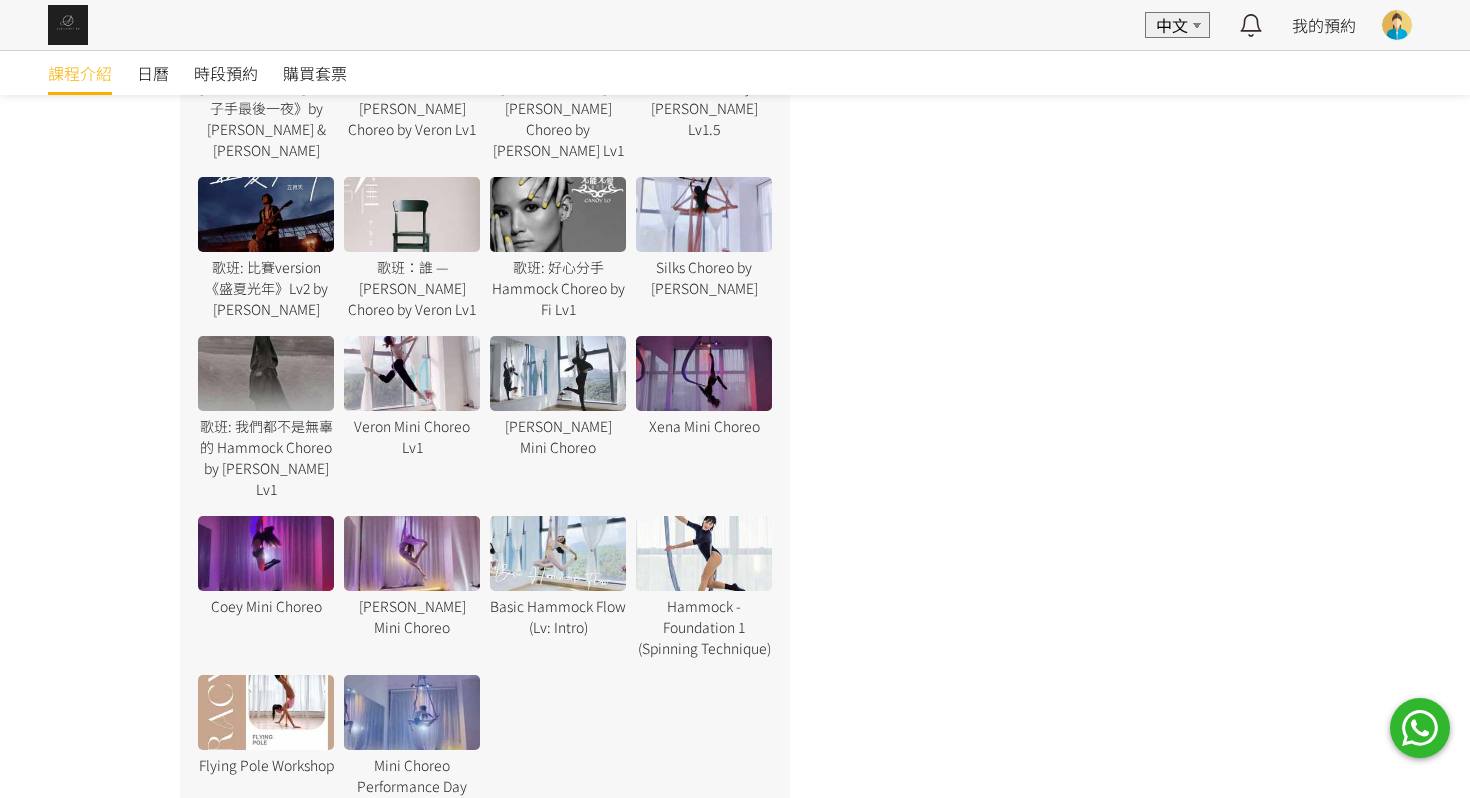 click at bounding box center [558, 553] 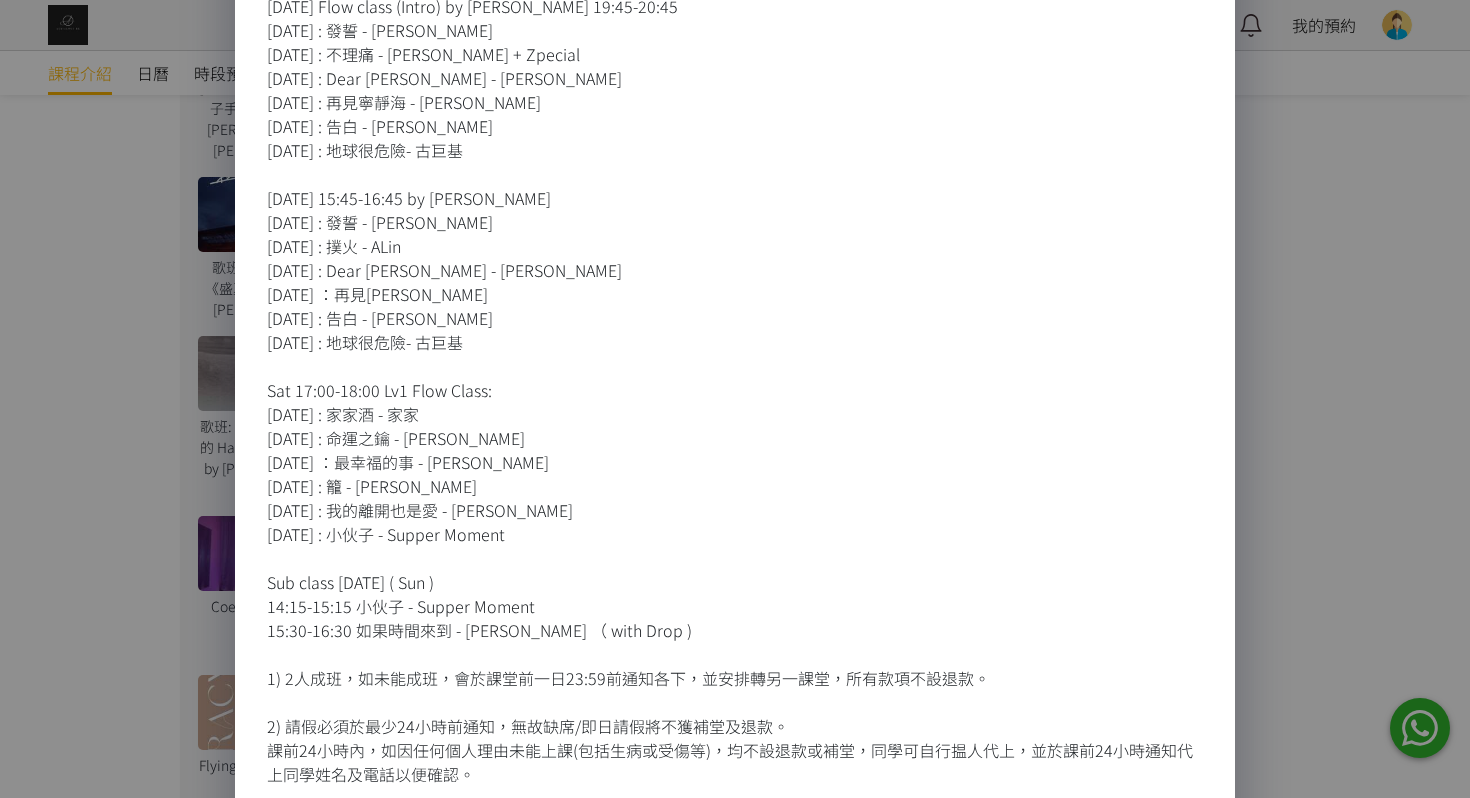 scroll, scrollTop: 1088, scrollLeft: 0, axis: vertical 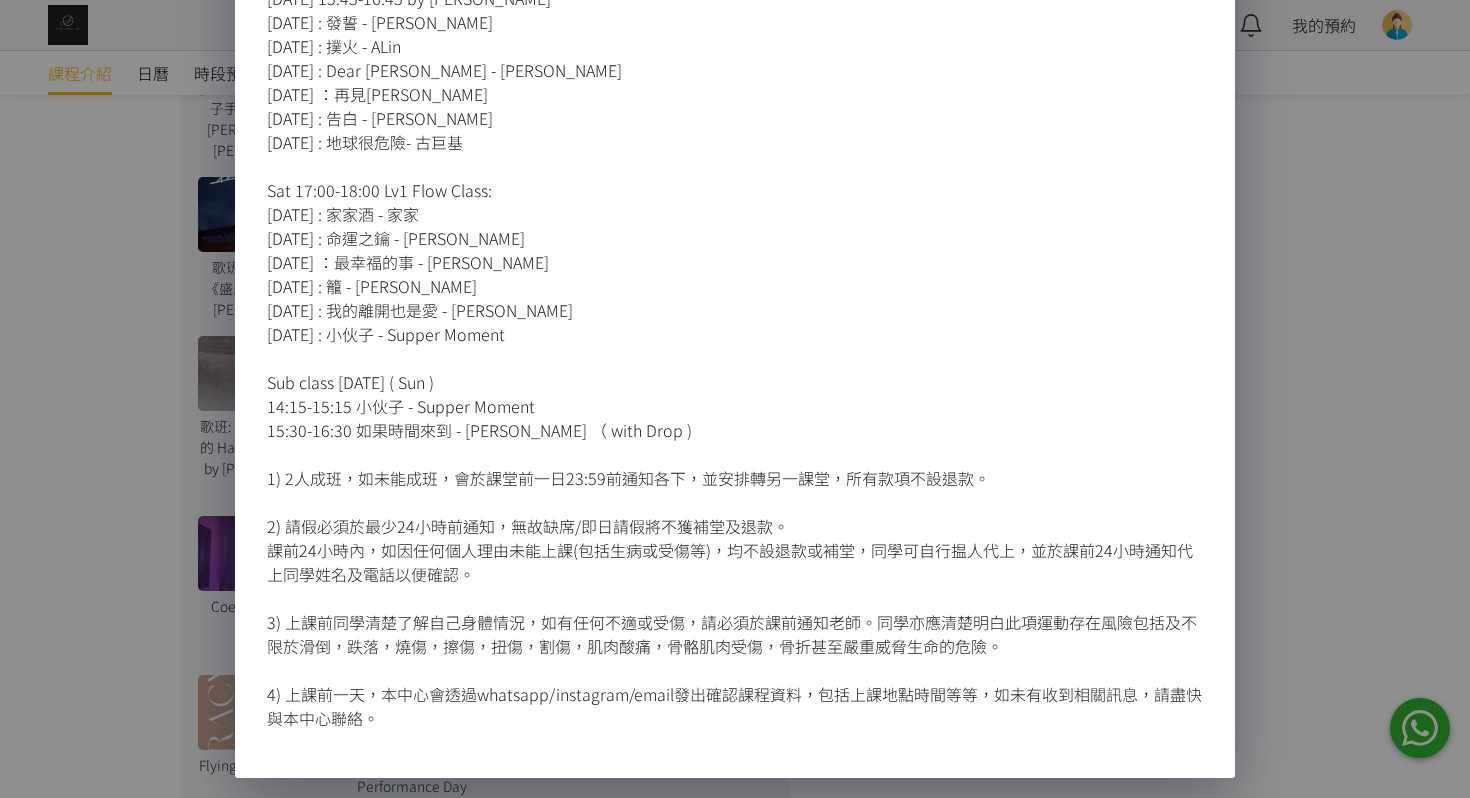 click on "Basic Hammock Flow (Lv: Intro)   Hammock Basic Flow💫
每堂會教一段簡單flow配合一個重點，例如: fan kick，轉hip，轉膊頭等等，將每個小技巧focus在一個flow內練好。課堂上會協助學生微調姿勢以穩定及安全做到動作，並找到適合自己的靚角度🤍
Basic flow by [PERSON_NAME]
(SAT 13:15-14:15)
[DATE]: 用背脊唱情歌 - [PERSON_NAME]
[DATE]: 用背脊唱情歌 - [PERSON_NAME] (13:30-14:30)
[DATE] Flow class (Intro) by Coey 19:45-20:45
[DATE] : 發誓 - [PERSON_NAME][DATE] : 不理痛 - [PERSON_NAME] + Zpecial
[DATE]  : Dear [PERSON_NAME] - [PERSON_NAME]
[DATE] : 再見寧靜海 - [PERSON_NAME]
[DATE]  : 告白 - [PERSON_NAME][DATE] : 地球很危險- 古巨基
[DATE]  15:45-16:45 by [PERSON_NAME]
[DATE] : 發誓 - [PERSON_NAME][DATE] : 撲火 - ALin
[DATE] :  Dear [PERSON_NAME] Sit
[DATE]  ：再見寧靜海 - [PERSON_NAME]
[DATE]  : 告白 - [PERSON_NAME][DATE] : 地球很危險- 古巨基
Sat 17:00-18:00 Lv1 Flow Class:
[DATE]  : 家家酒 - 家家
[DATE]   : 籠 - [PERSON_NAME]" at bounding box center (735, 399) 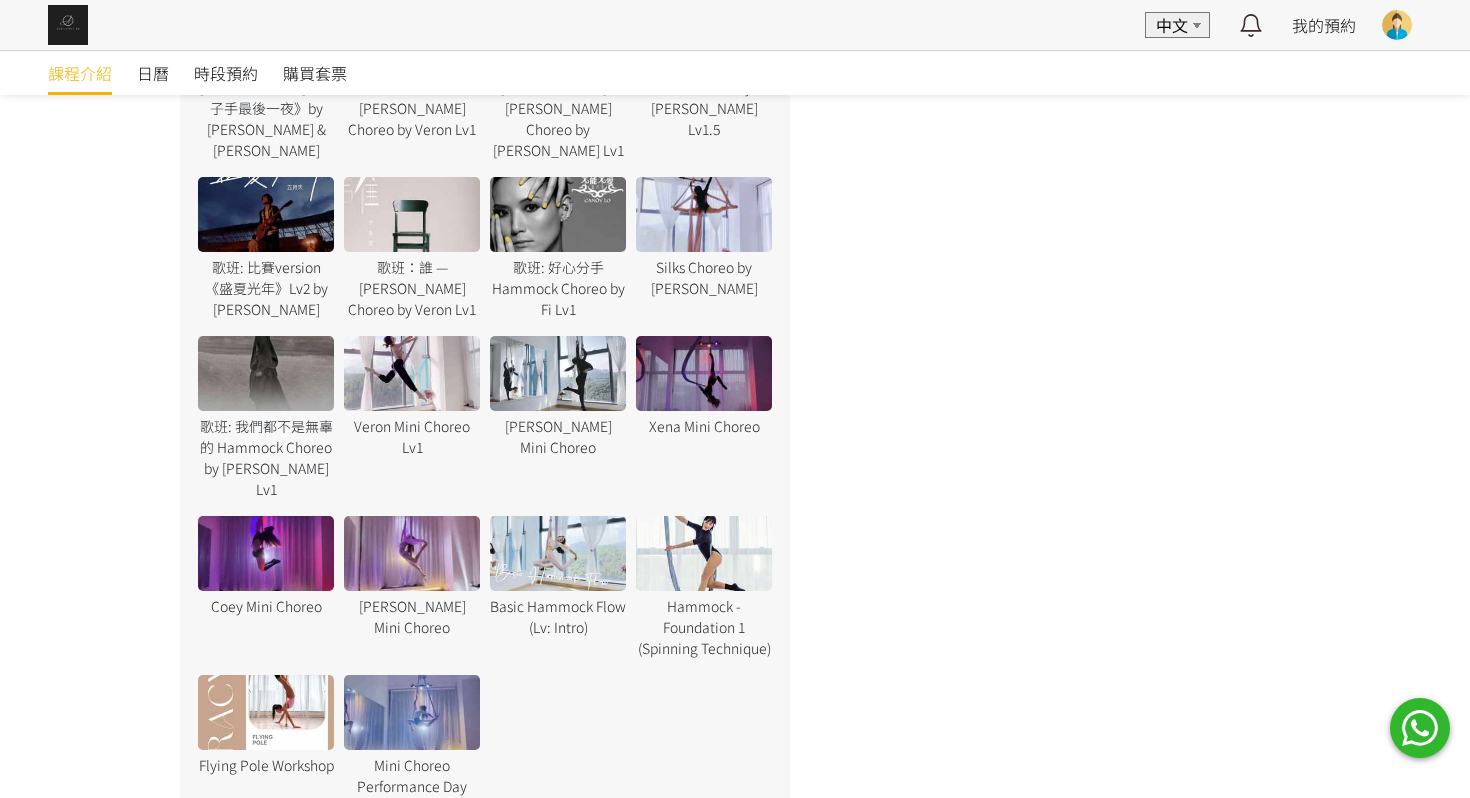 click at bounding box center [704, 553] 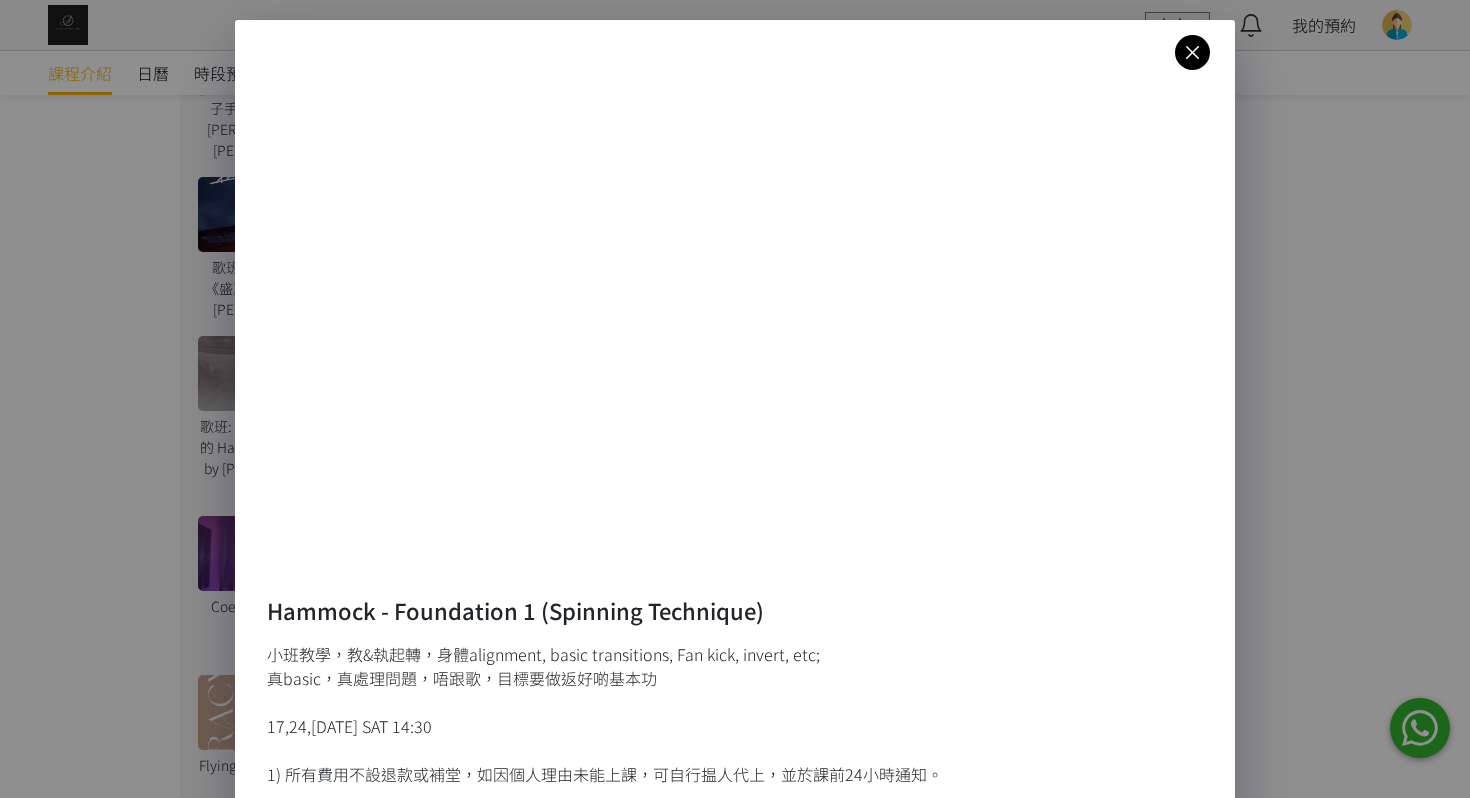 scroll, scrollTop: 200, scrollLeft: 0, axis: vertical 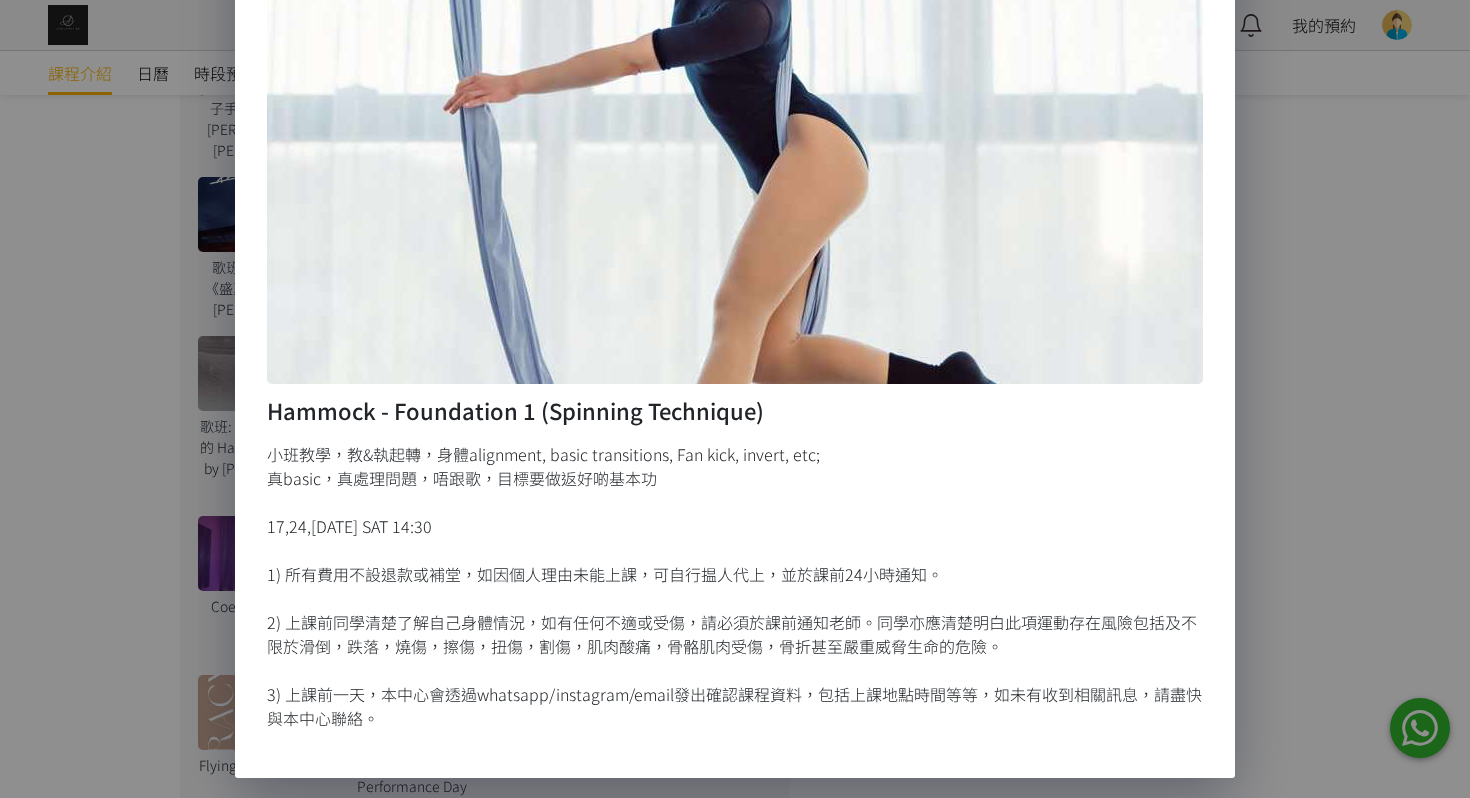 click on "Hammock - Foundation 1 (Spinning Technique)   小班教學，教&執起轉，身體alignment, basic transitions, Fan kick, invert, etc;
真basic，真處理問題，唔跟歌，目標要做返好啲基本功
17,24,[DATE] SAT 14:30
1) 所有費用不設退款或補堂，如因個人理由未能上課，可自行揾人代上，並於課前24小時通知。
2) 上課前同學清楚了解自己身體情況，如有任何不適或受傷，請必須於課前通知老師。同學亦應清楚明白此項運動存在風險包括及不限於滑倒，跌落，燒傷，擦傷，扭傷，割傷，肌肉酸痛，骨骼肌肉受傷，骨折甚至嚴重威脅生命的危險。
3) 上課前一天，本中心會透過whatsapp/instagram/email發出確認課程資料，包括上課地點時間等等，如未有收到相關訊息，請盡快與本中心聯絡。" at bounding box center [735, 399] 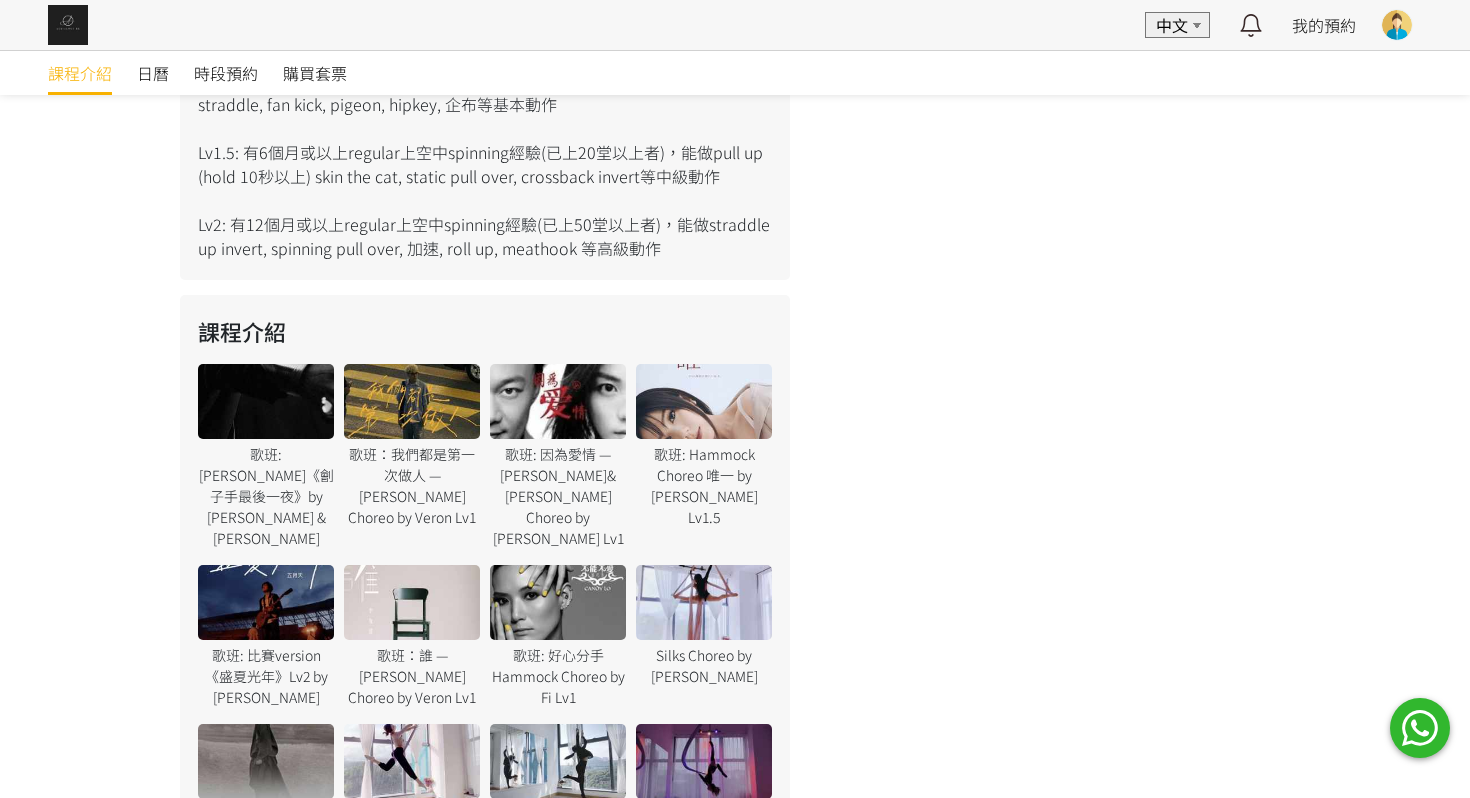 scroll, scrollTop: 910, scrollLeft: 0, axis: vertical 